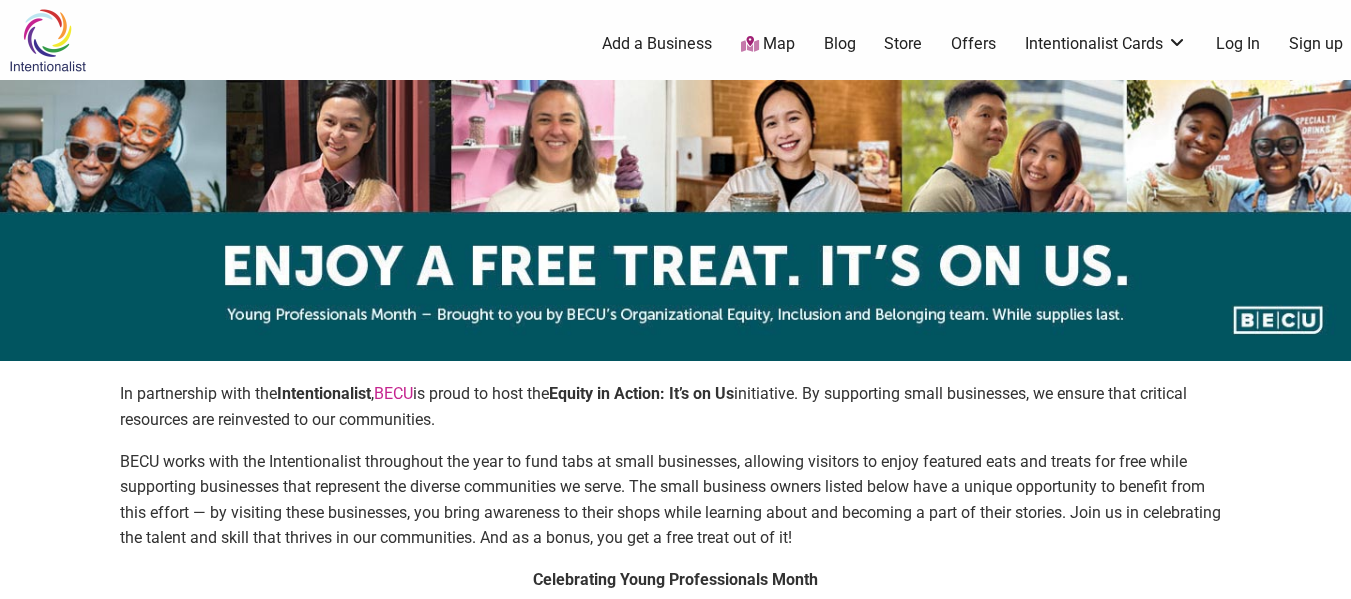 scroll, scrollTop: 0, scrollLeft: 0, axis: both 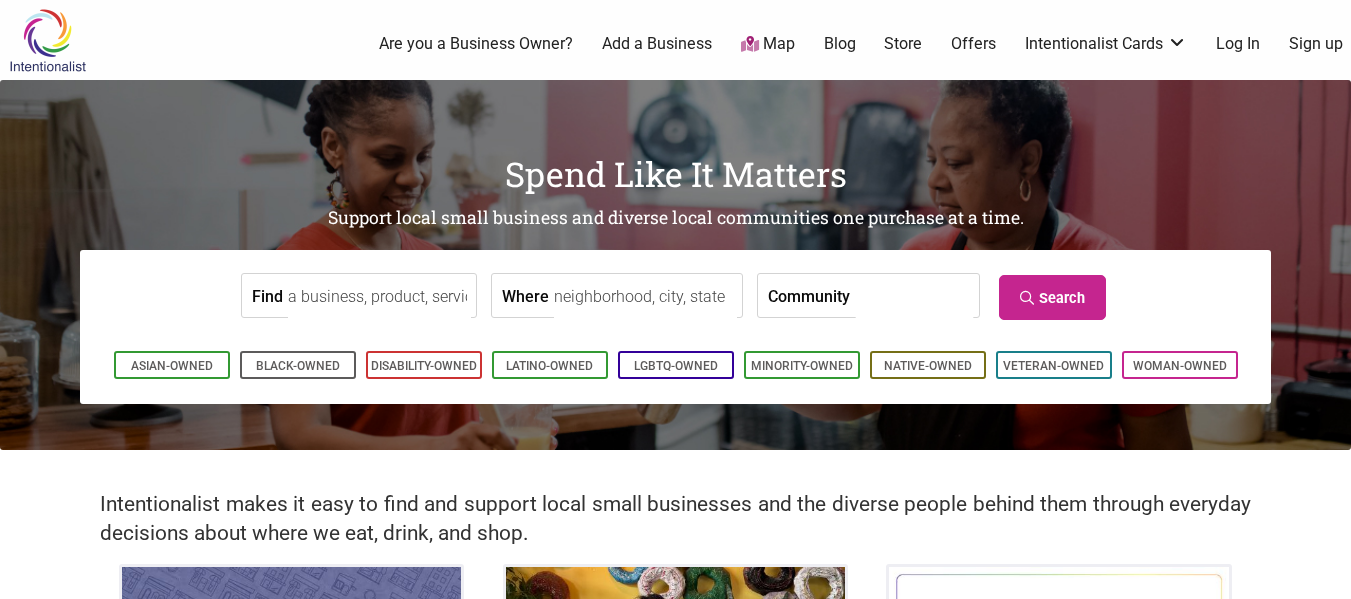 click on "0 Are you a Business Owner?
Add a Business
Map
Blog
Store
Offers
Intentionalist Cards
Buy Black Card
Intentionalist Card
My Cards
Log In Sign up" at bounding box center (755, 44) 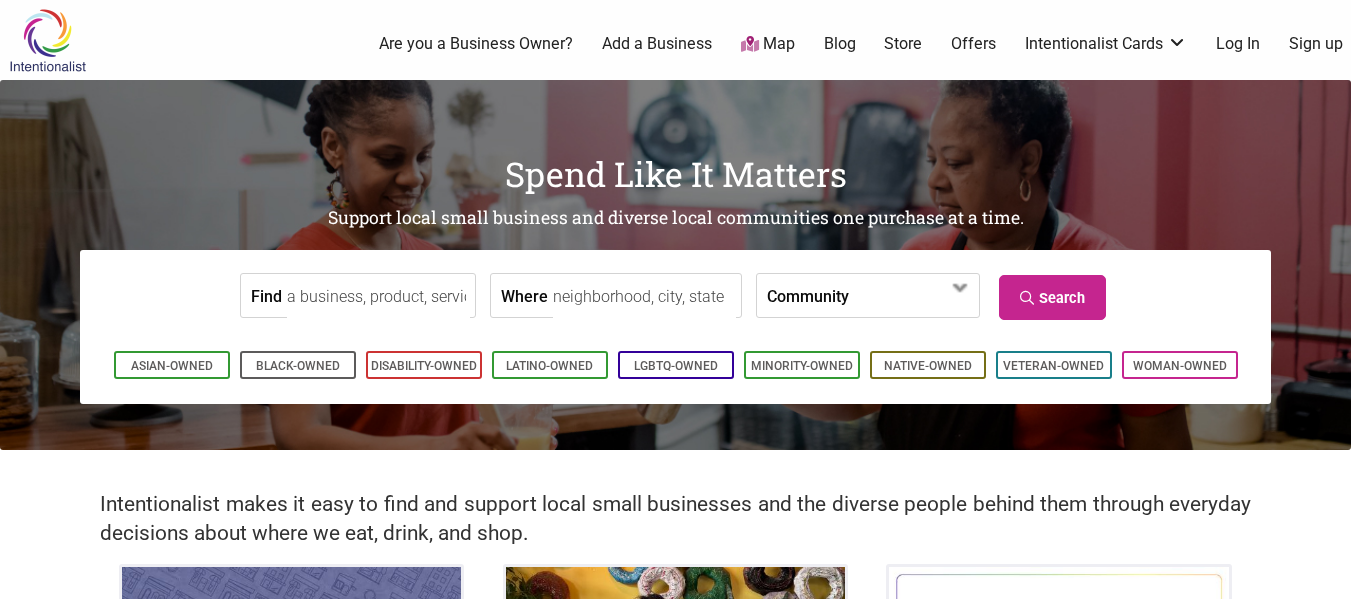 click on "Map" at bounding box center [768, 44] 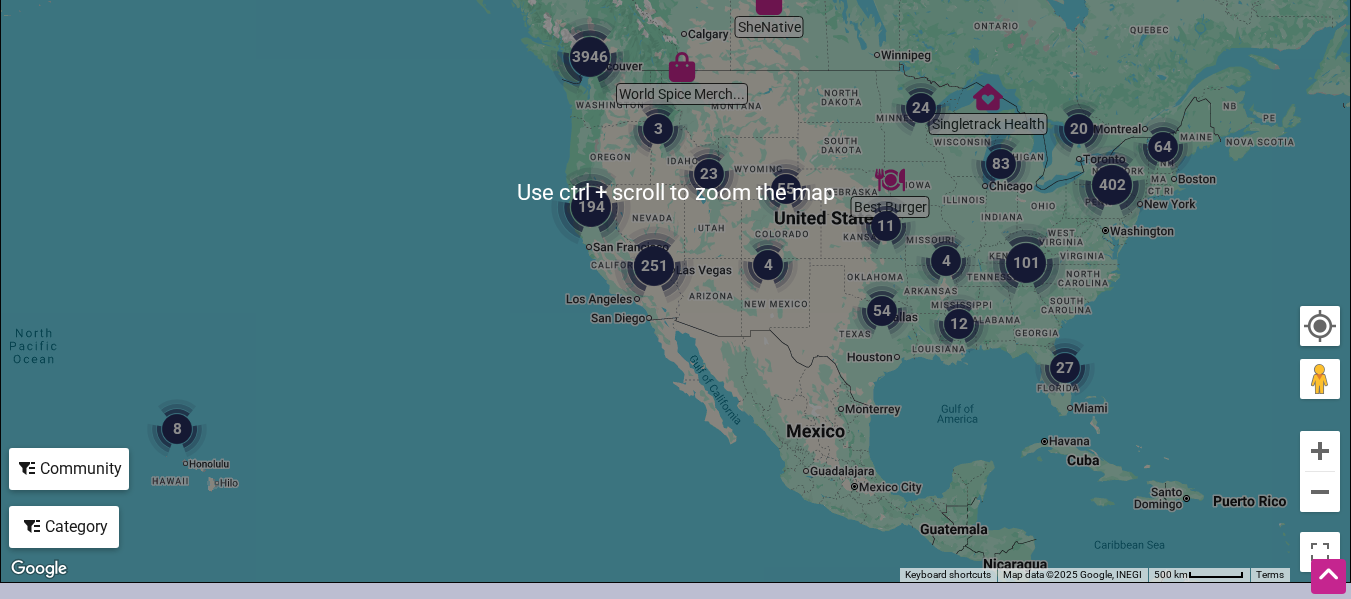 scroll, scrollTop: 200, scrollLeft: 0, axis: vertical 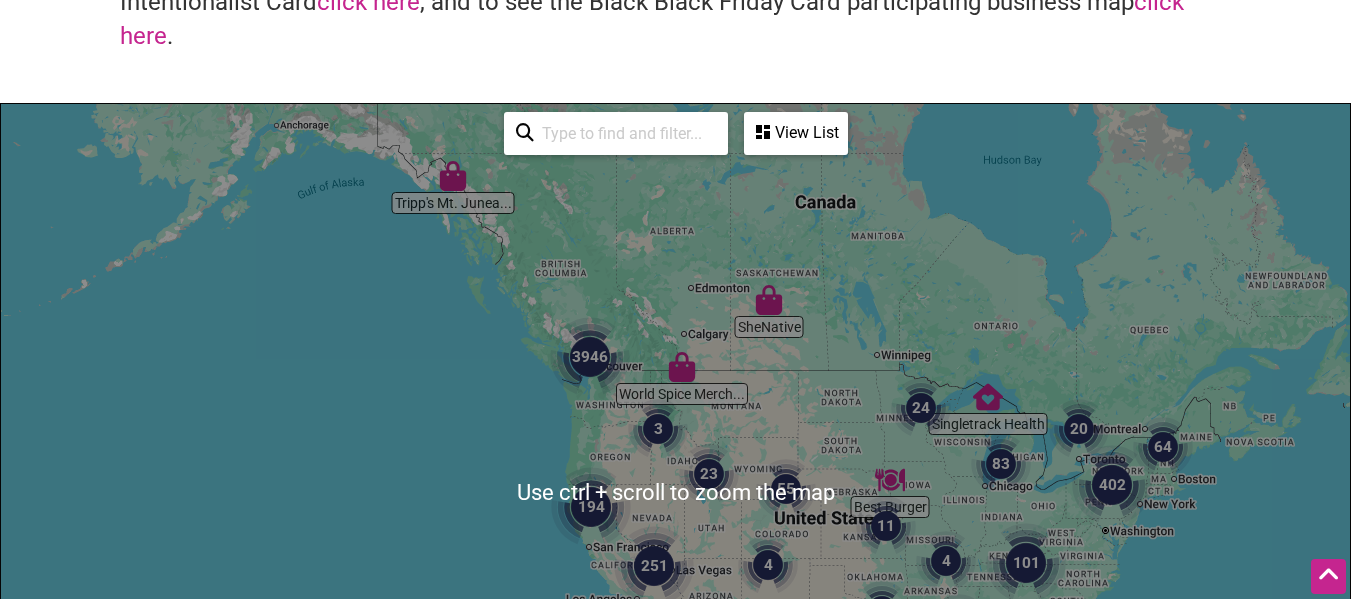 click on "View List" at bounding box center [796, 133] 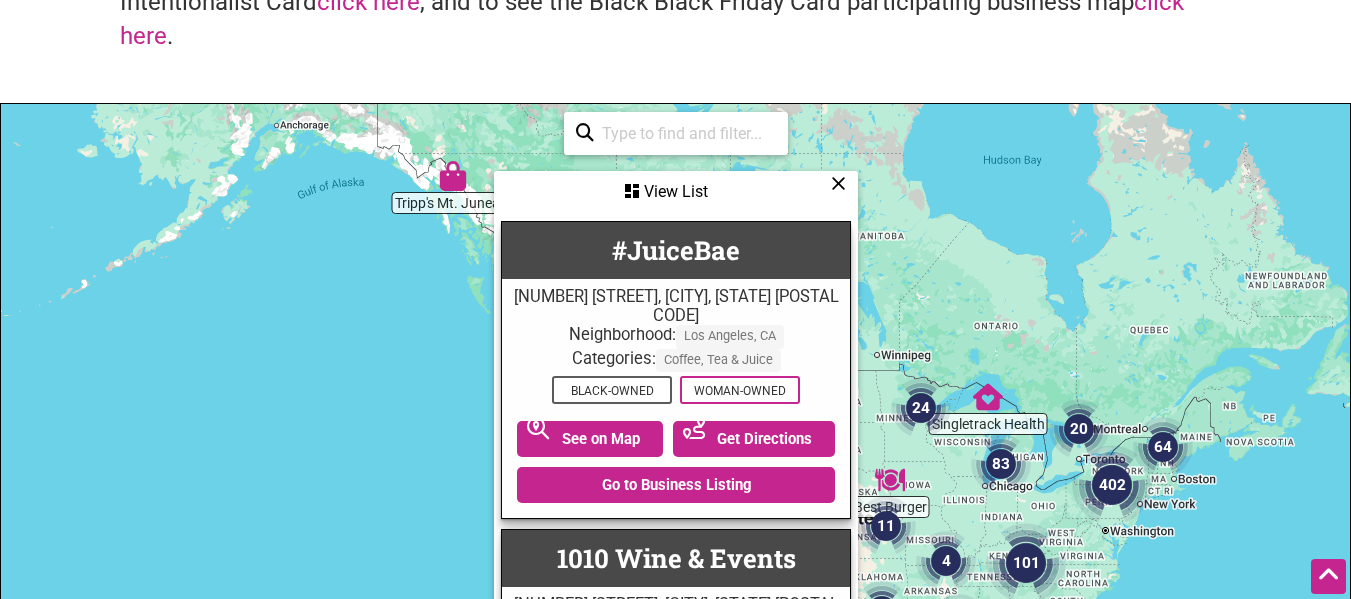 click on "View List" at bounding box center (676, 192) 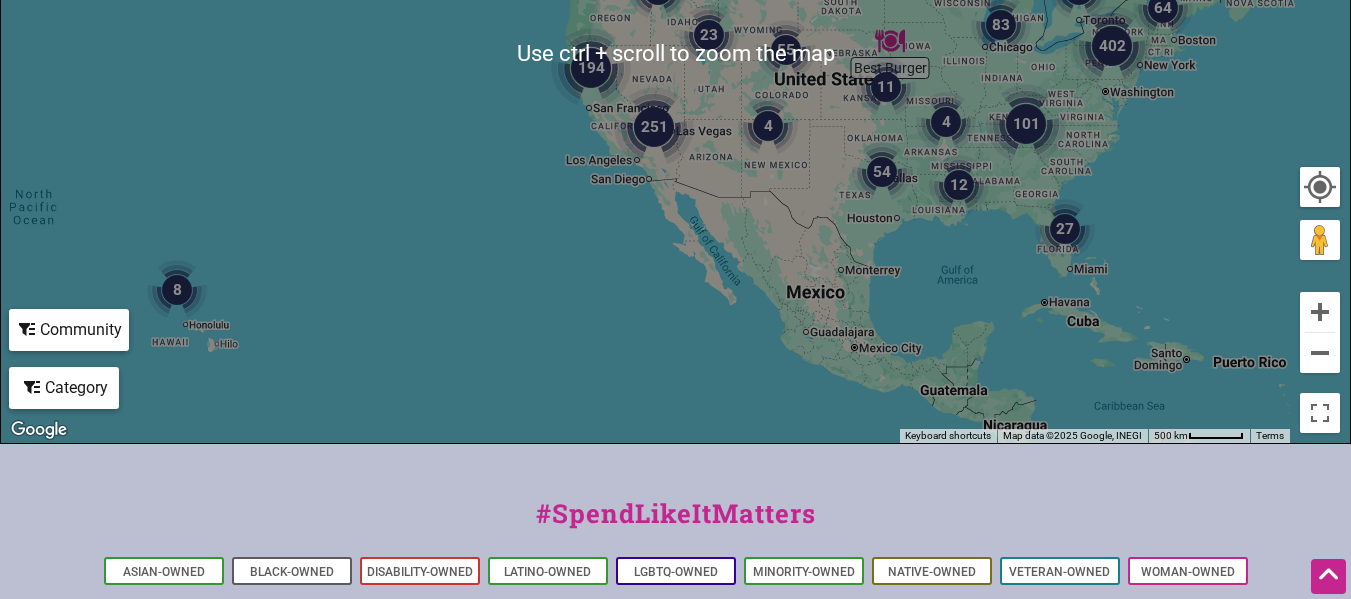 scroll, scrollTop: 700, scrollLeft: 0, axis: vertical 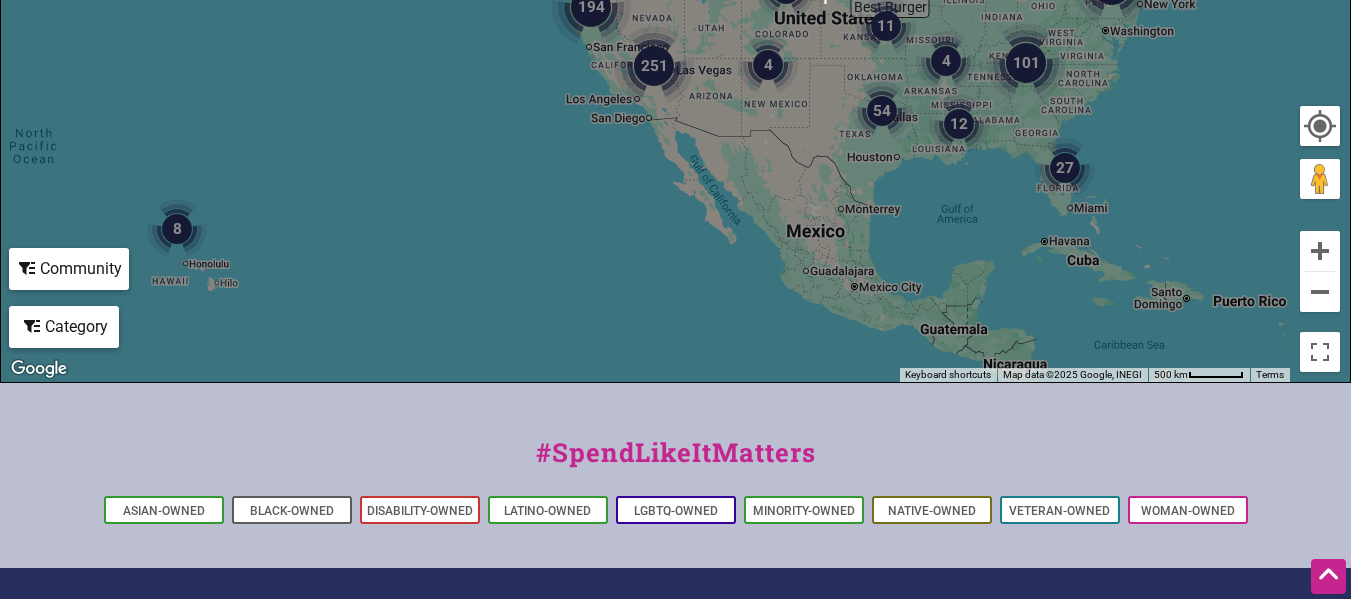 click on "Community" at bounding box center (796, -367) 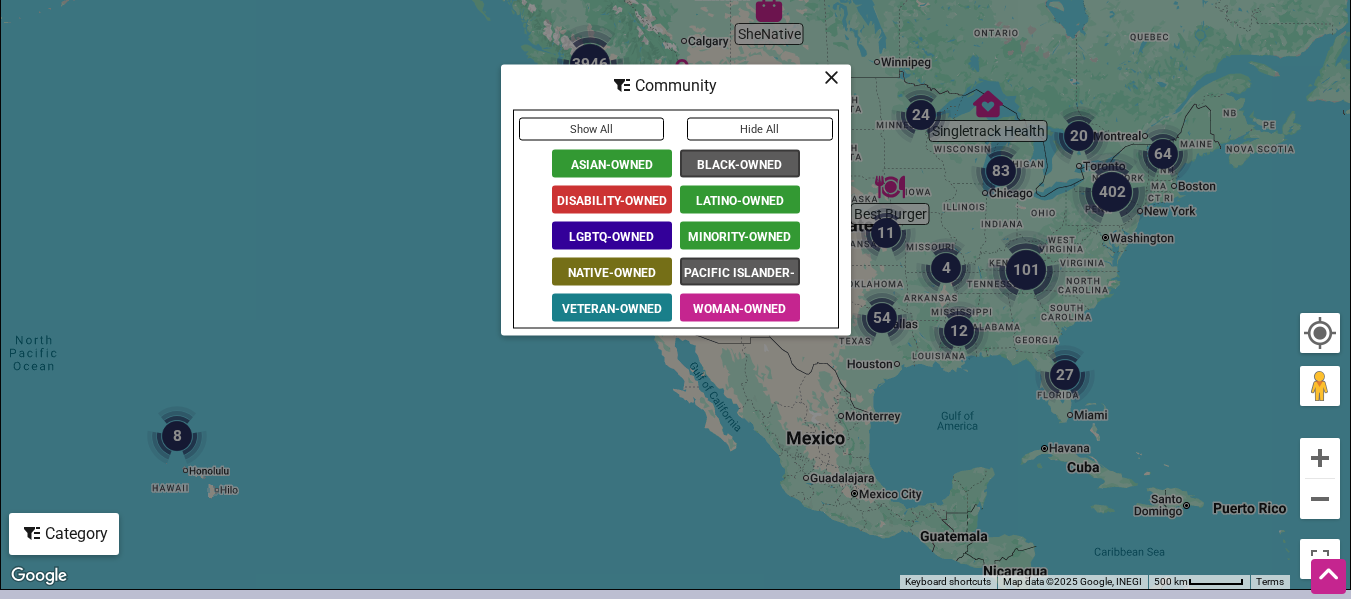 scroll, scrollTop: 500, scrollLeft: 0, axis: vertical 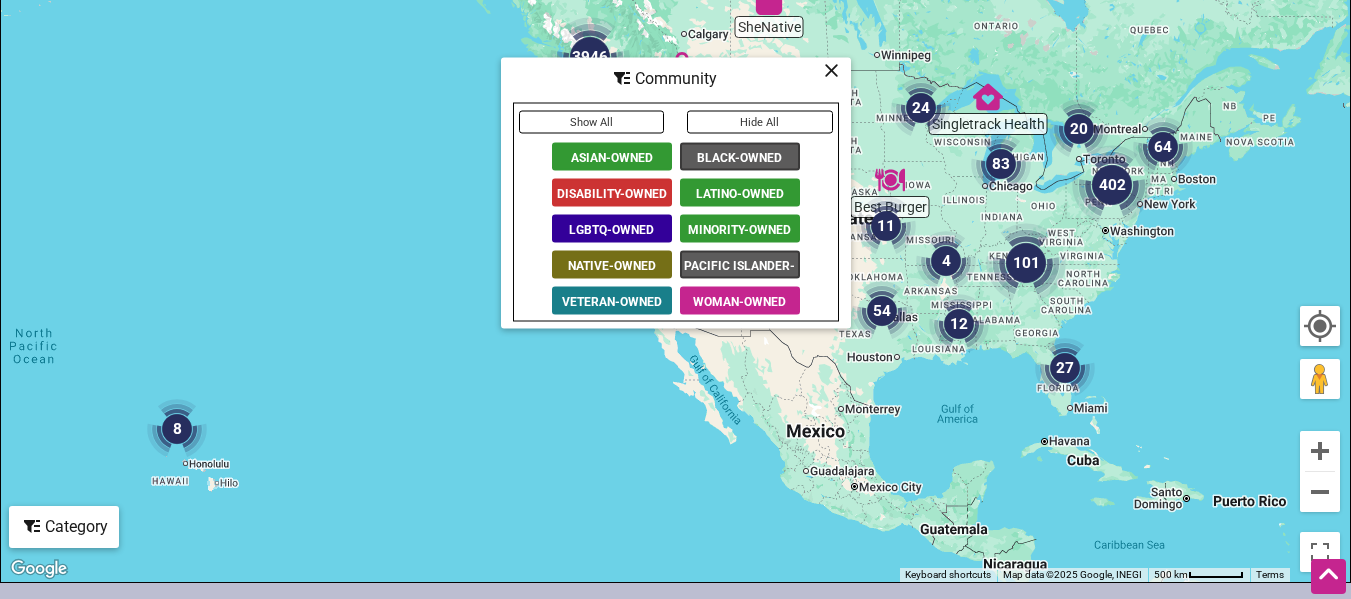 click on "Latino-Owned" at bounding box center [740, 192] 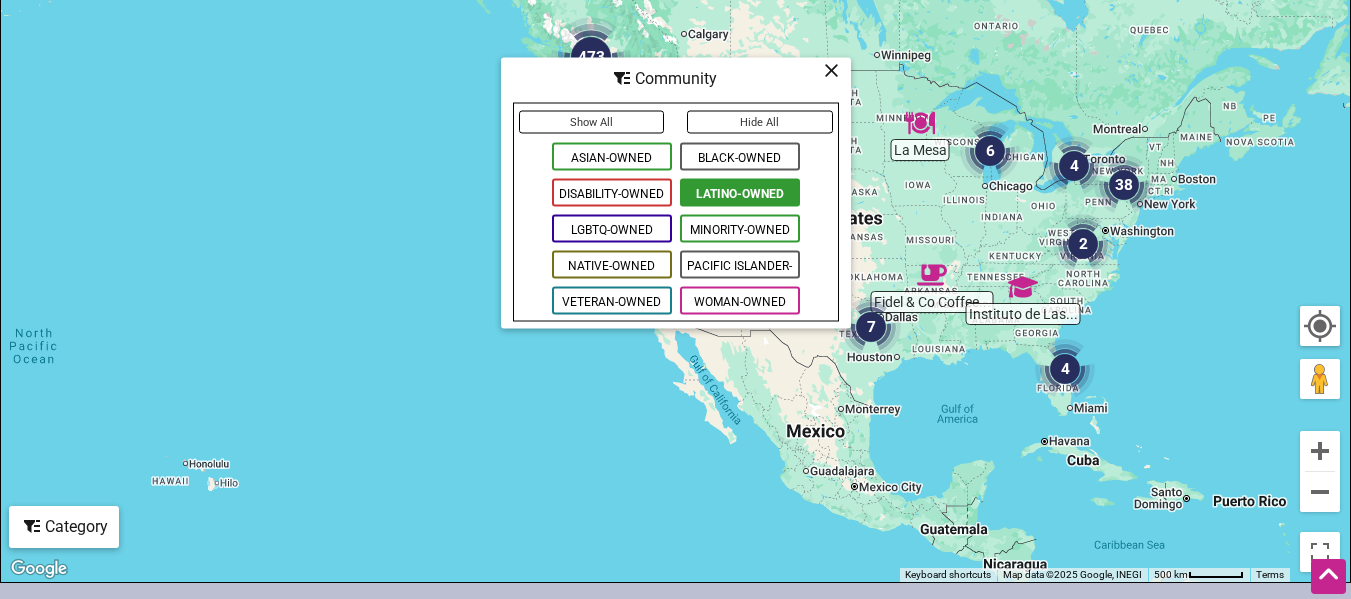 click on "Community" at bounding box center (676, 78) 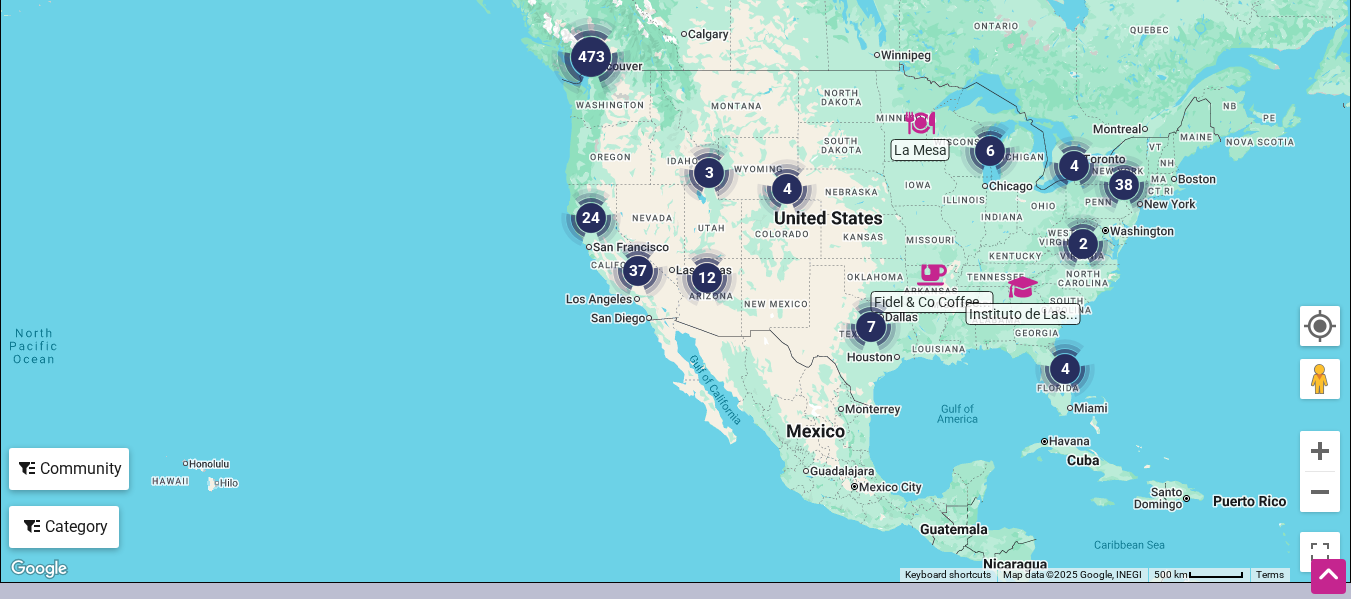 click on "Community" at bounding box center (796, -167) 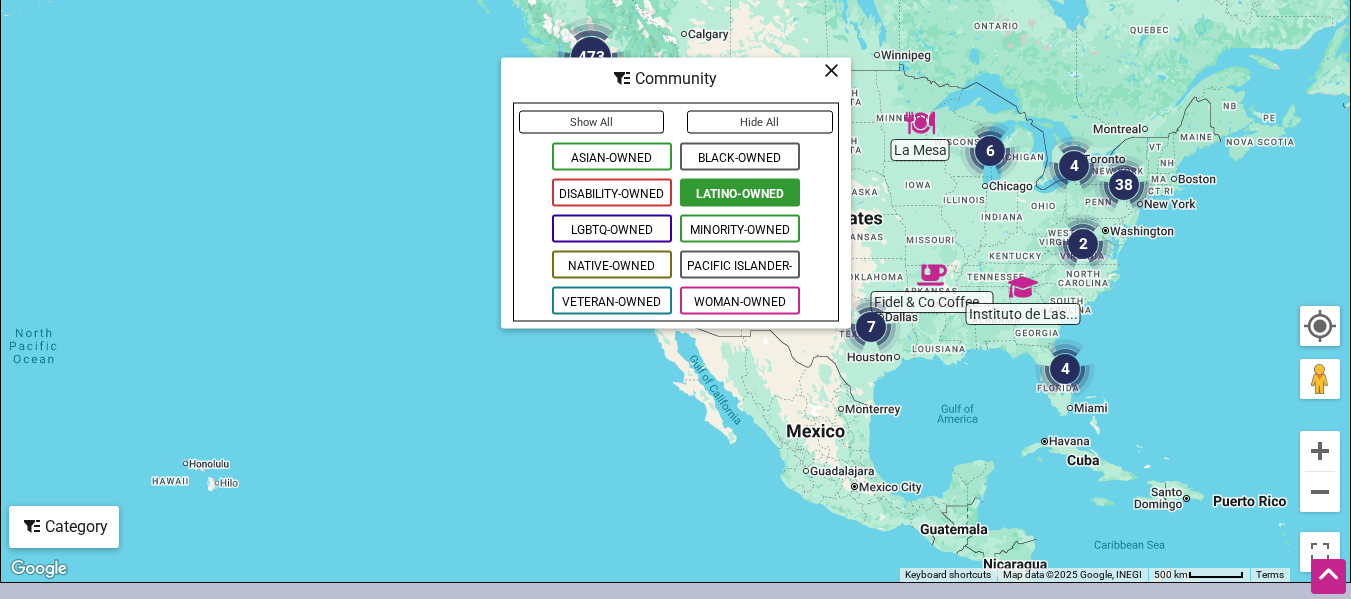 click on "Category" at bounding box center [796, -167] 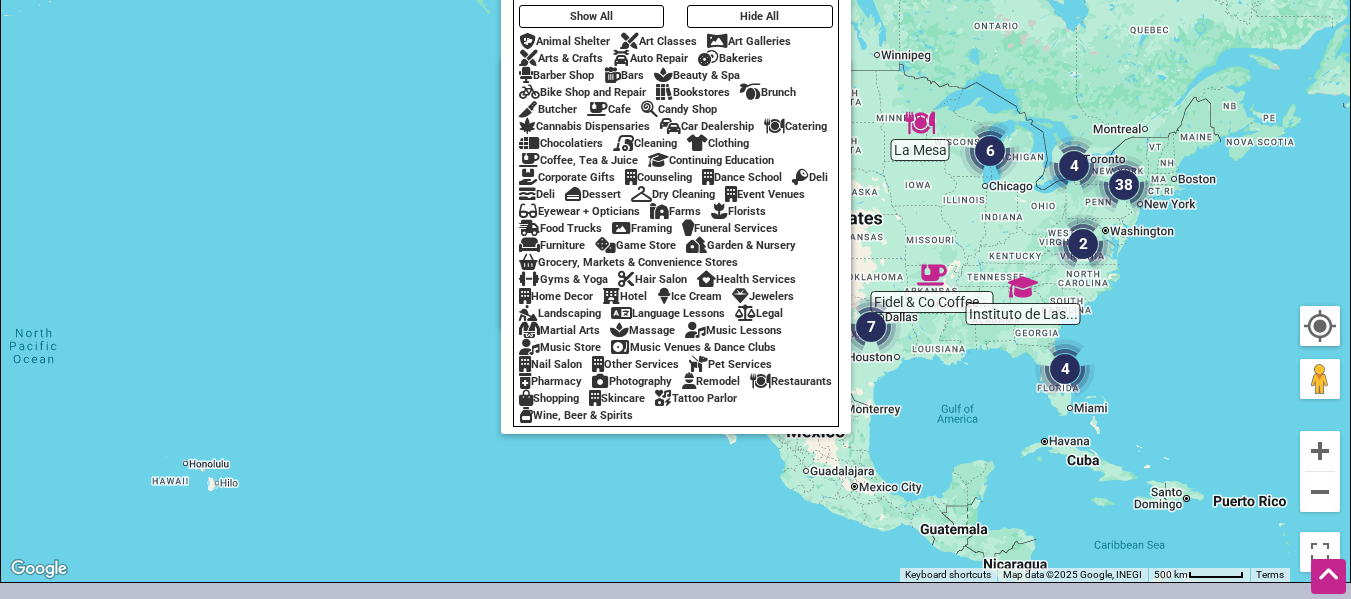 click at bounding box center (597, 109) 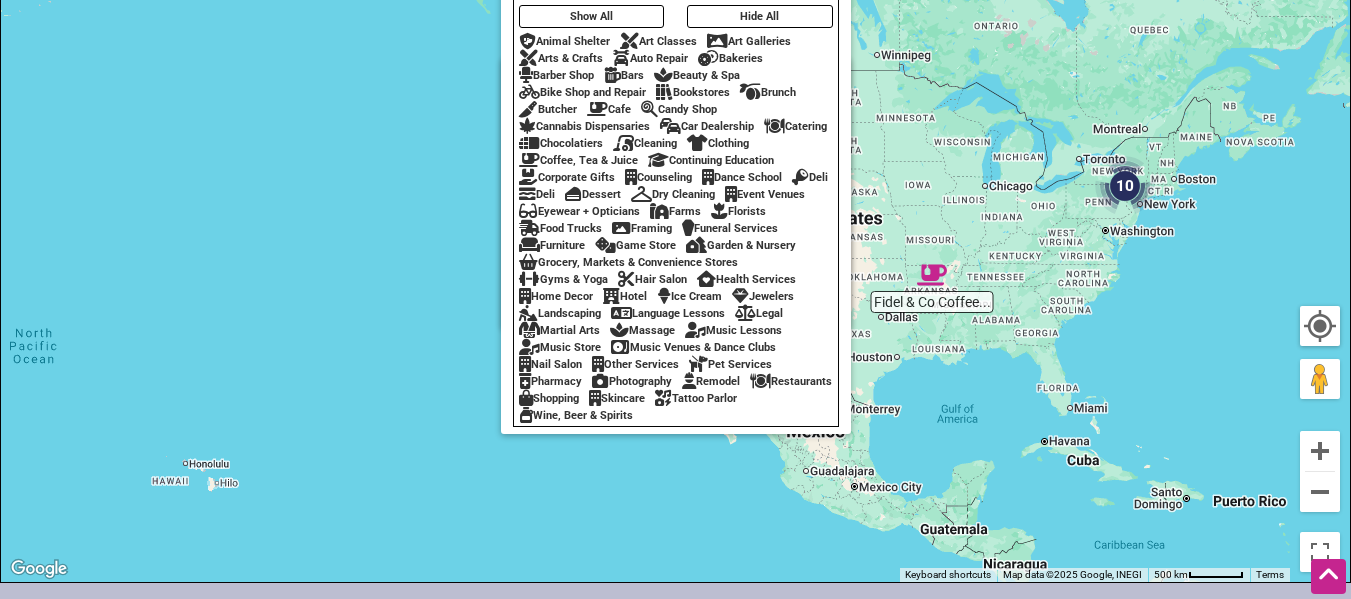 click at bounding box center [612, 75] 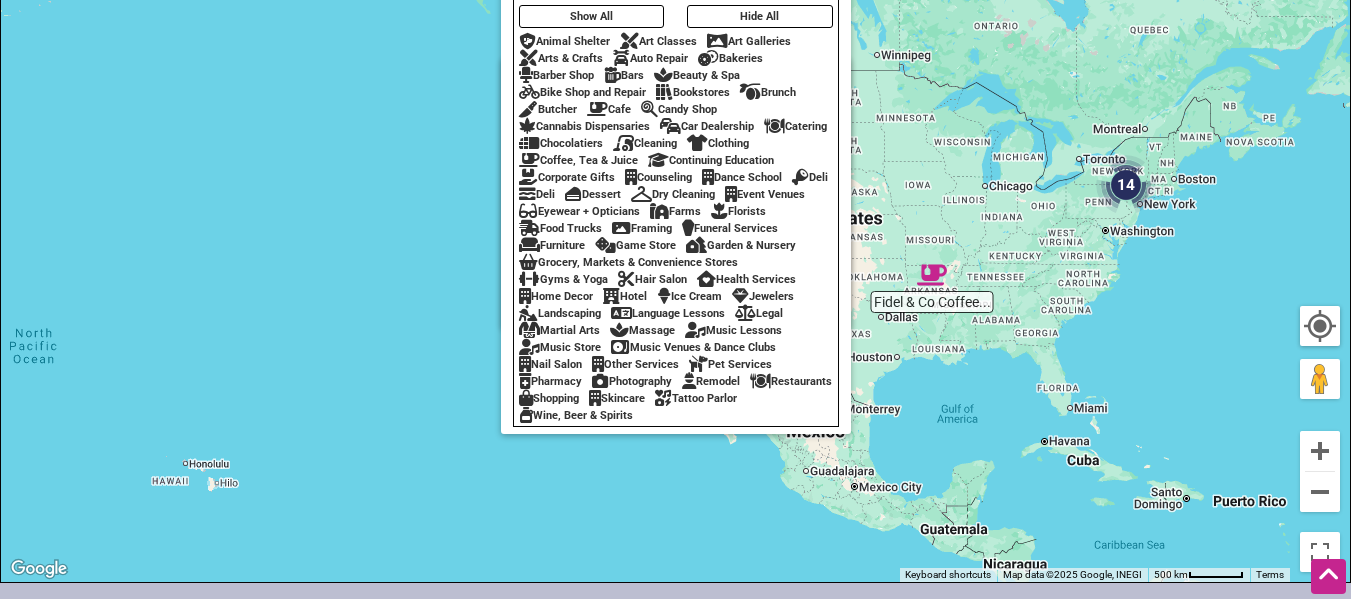 click on "To navigate, press the arrow keys." at bounding box center [675, 193] 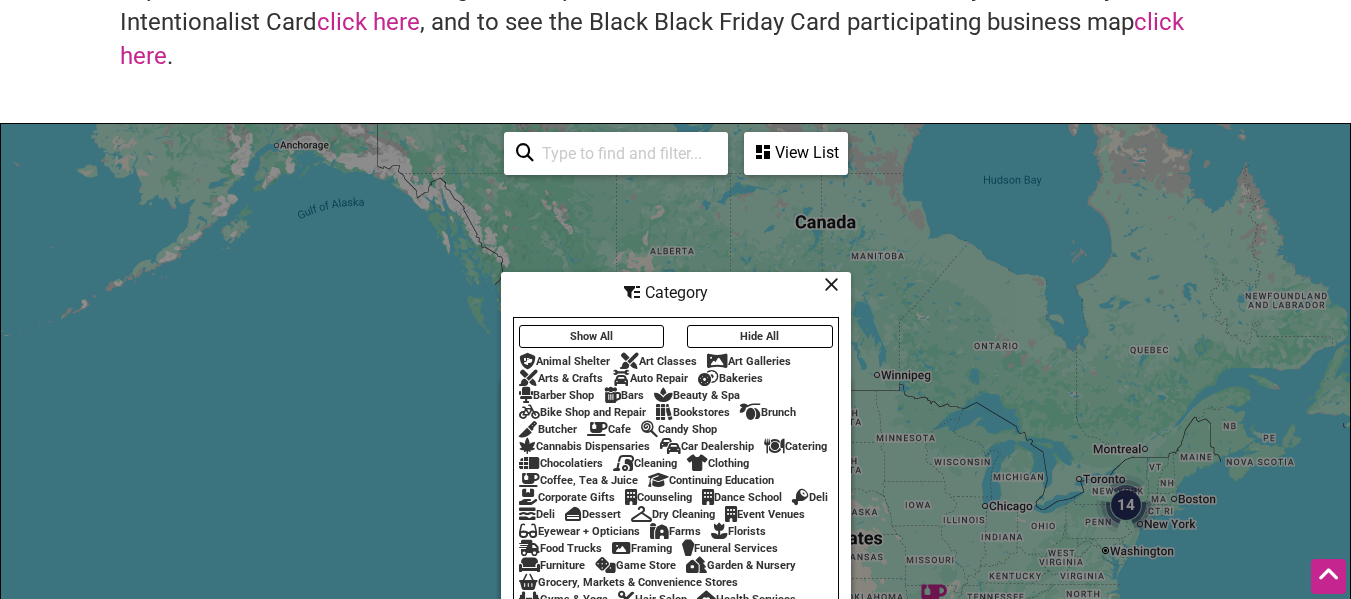scroll, scrollTop: 100, scrollLeft: 0, axis: vertical 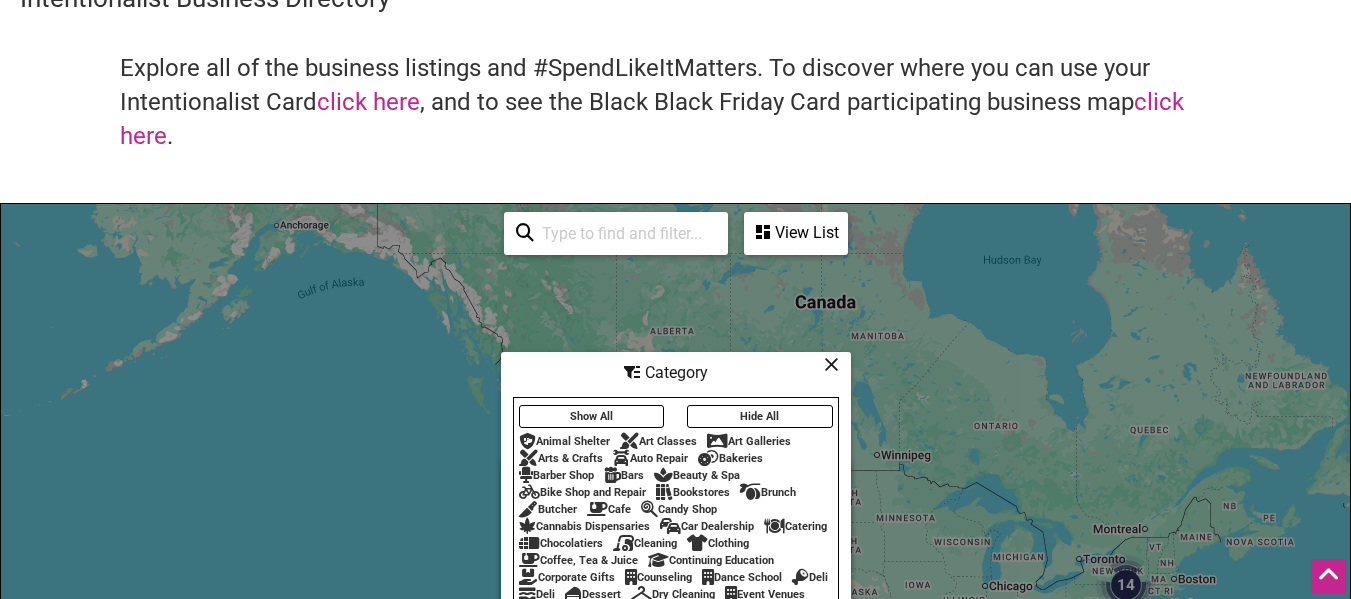 click on "Category" at bounding box center [676, 478] 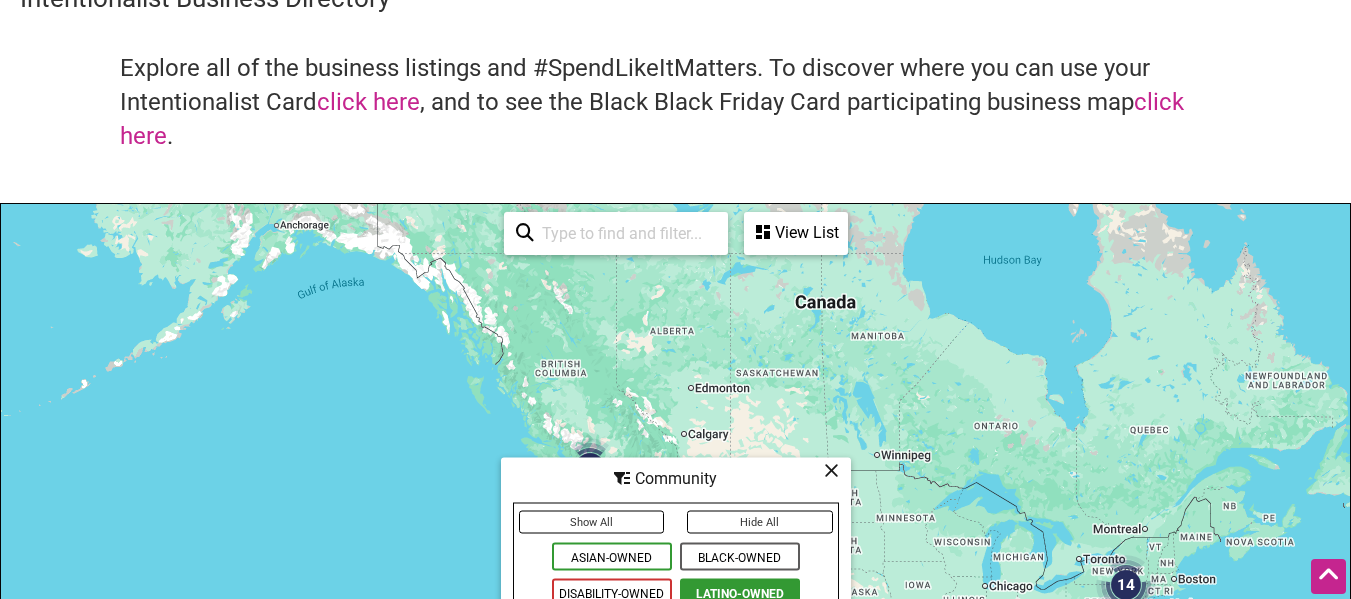 click on "Community" at bounding box center (676, 478) 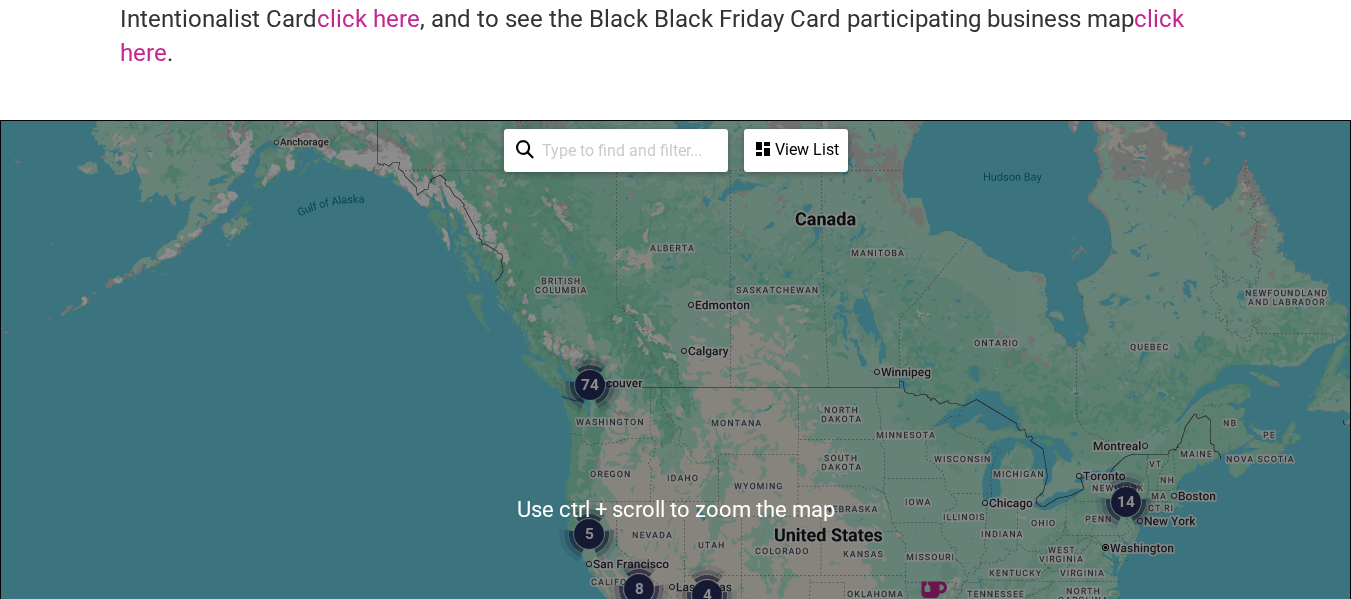 scroll, scrollTop: 300, scrollLeft: 0, axis: vertical 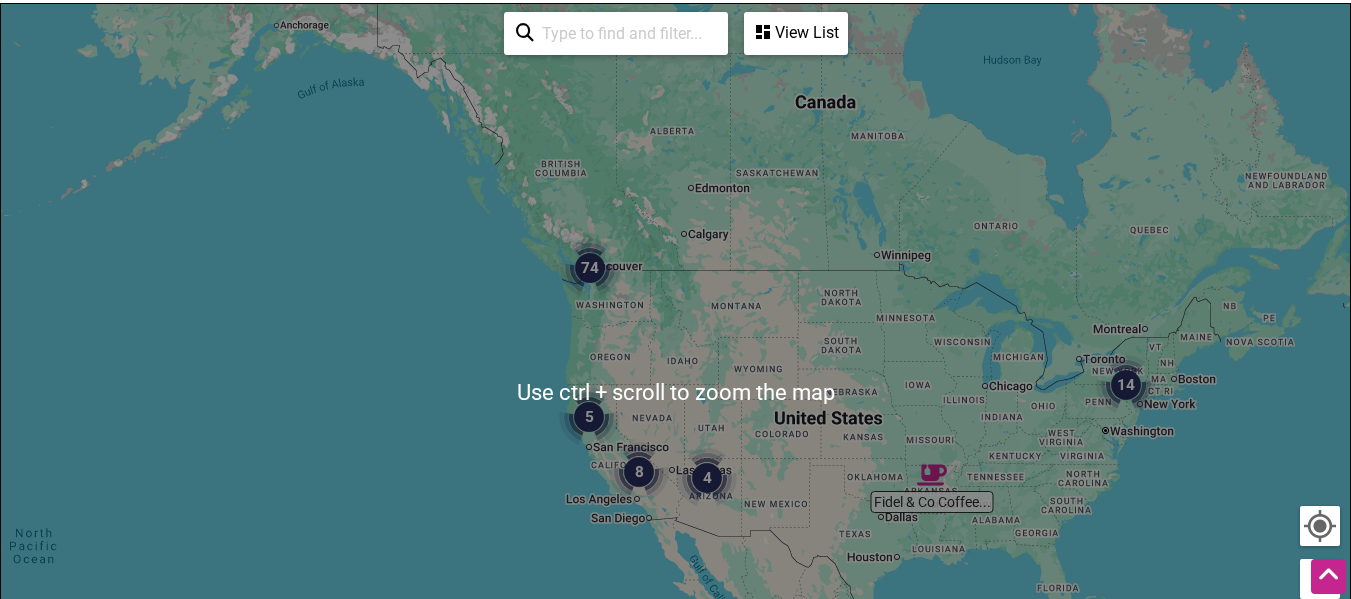 click at bounding box center (590, 268) 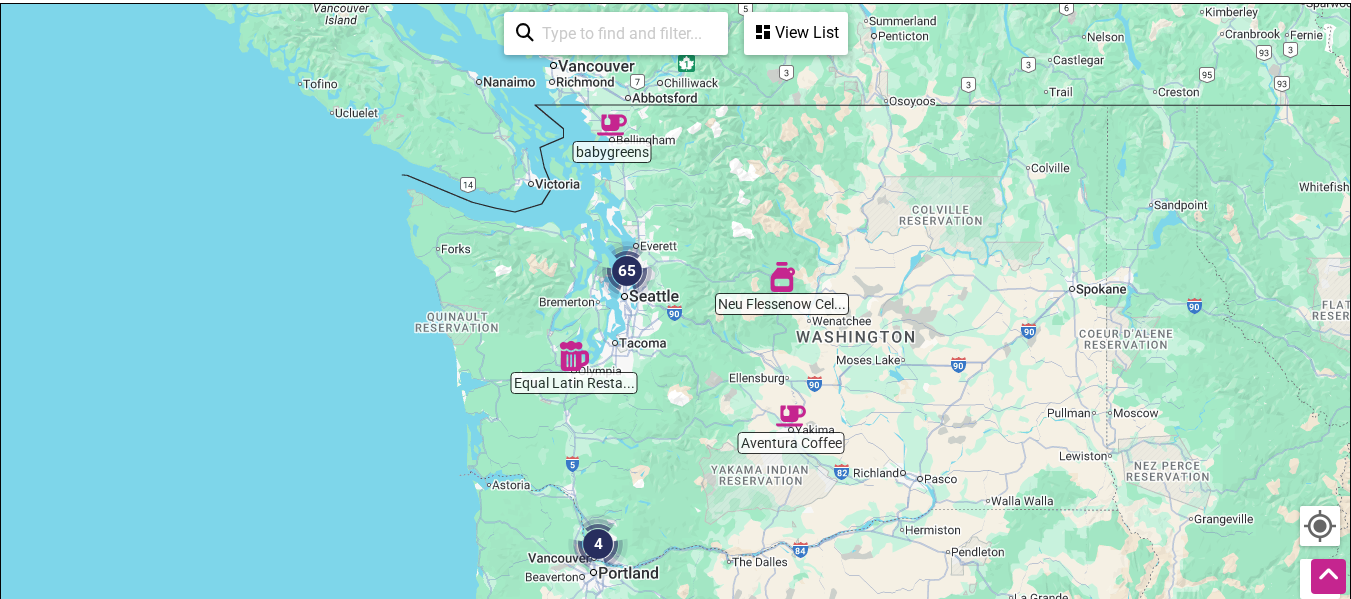 click at bounding box center (627, 271) 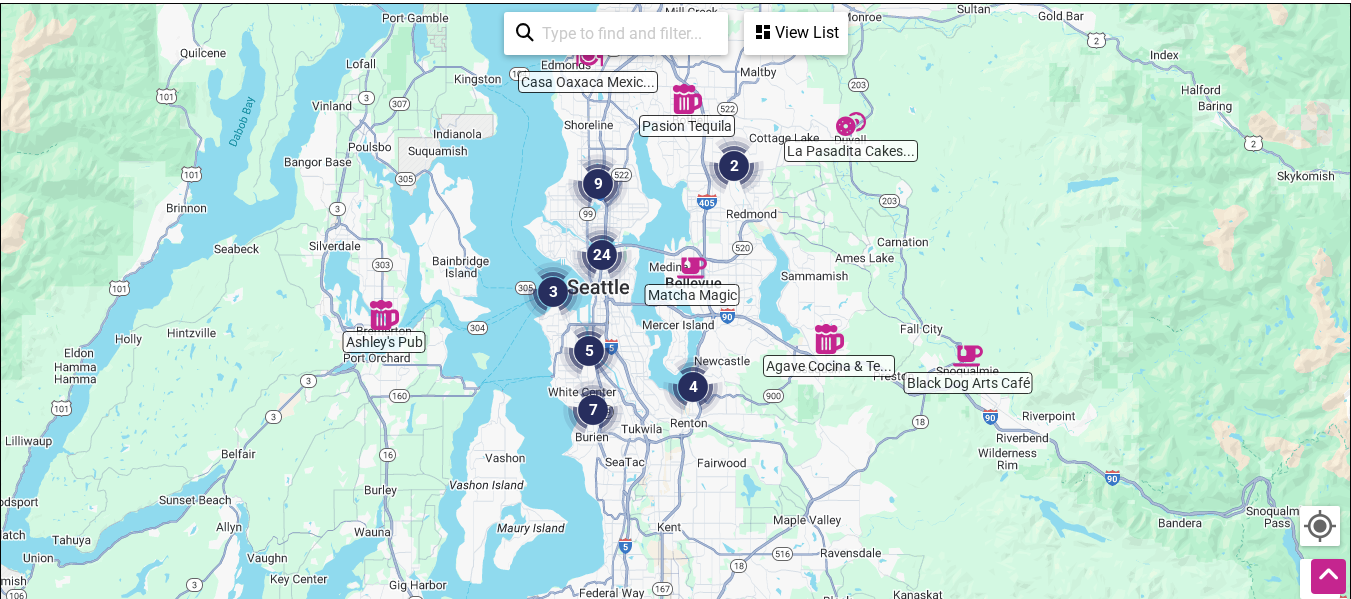 click at bounding box center [598, 184] 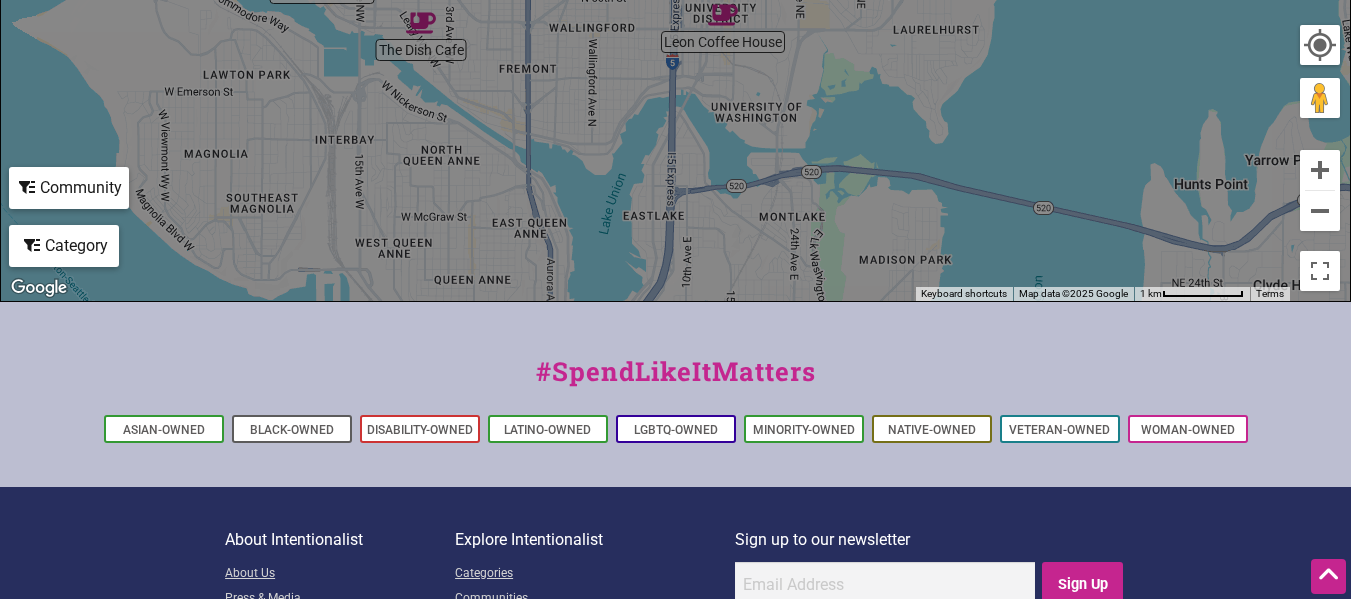 scroll, scrollTop: 660, scrollLeft: 0, axis: vertical 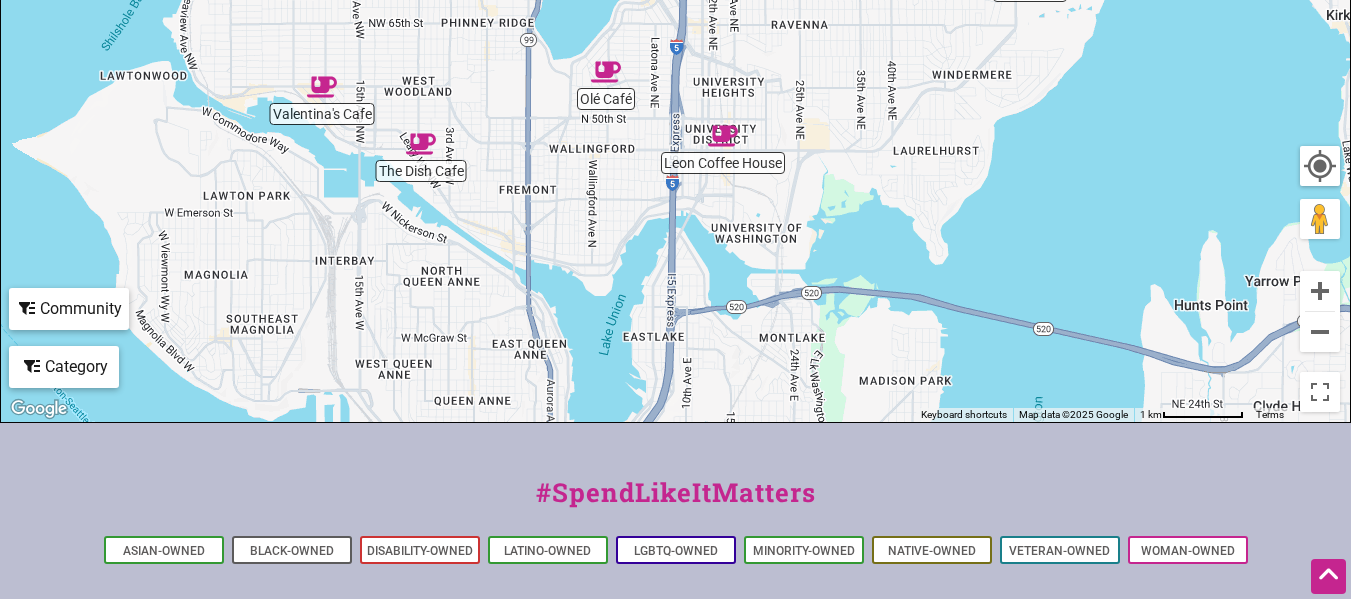 drag, startPoint x: 592, startPoint y: 281, endPoint x: 578, endPoint y: 7, distance: 274.35742 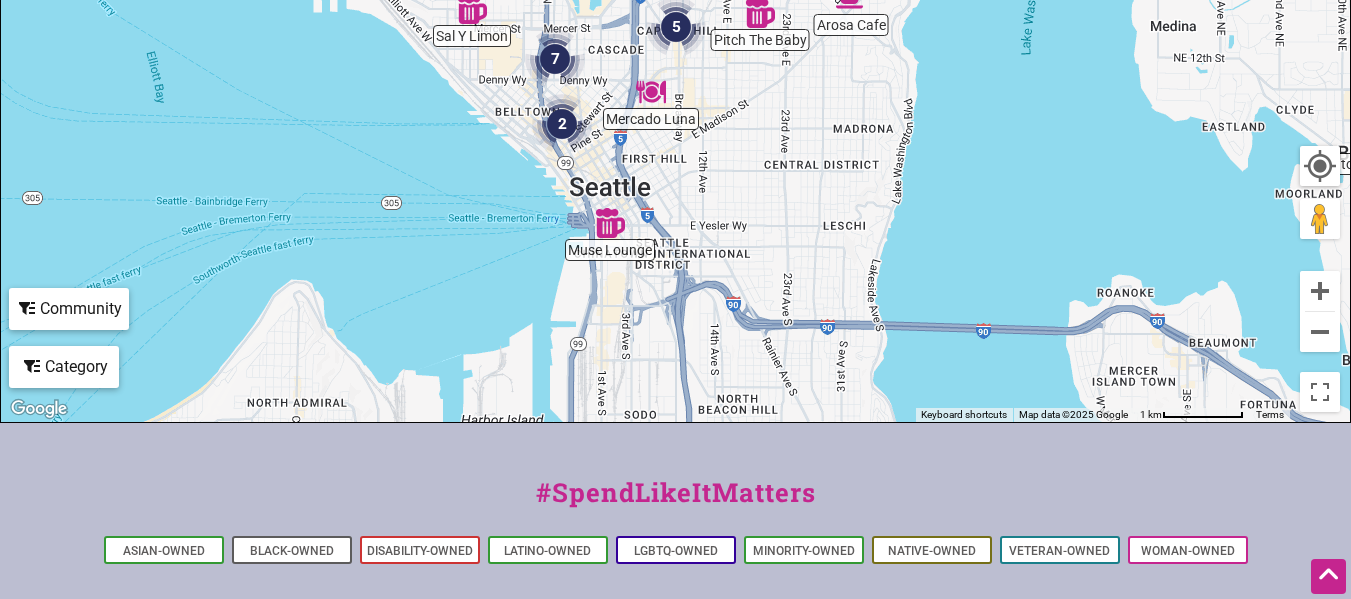 drag, startPoint x: 667, startPoint y: 286, endPoint x: 671, endPoint y: 44, distance: 242.03305 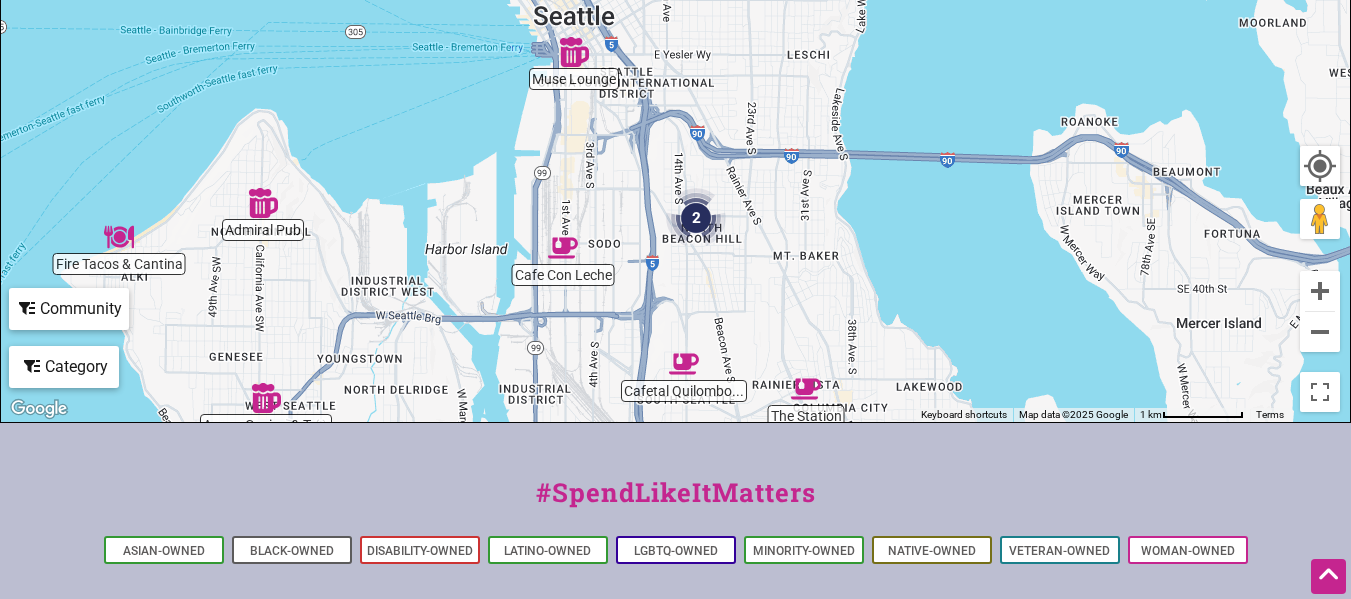 drag, startPoint x: 688, startPoint y: 208, endPoint x: 697, endPoint y: 588, distance: 380.10657 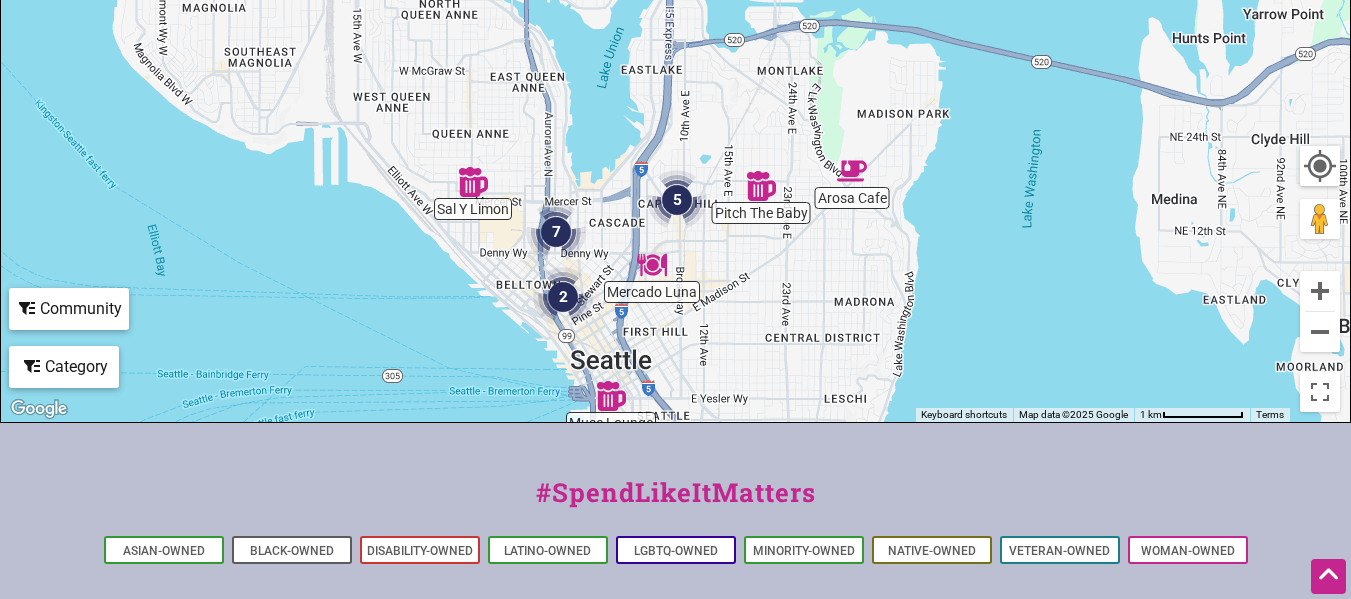 drag, startPoint x: 721, startPoint y: 185, endPoint x: 746, endPoint y: 374, distance: 190.64627 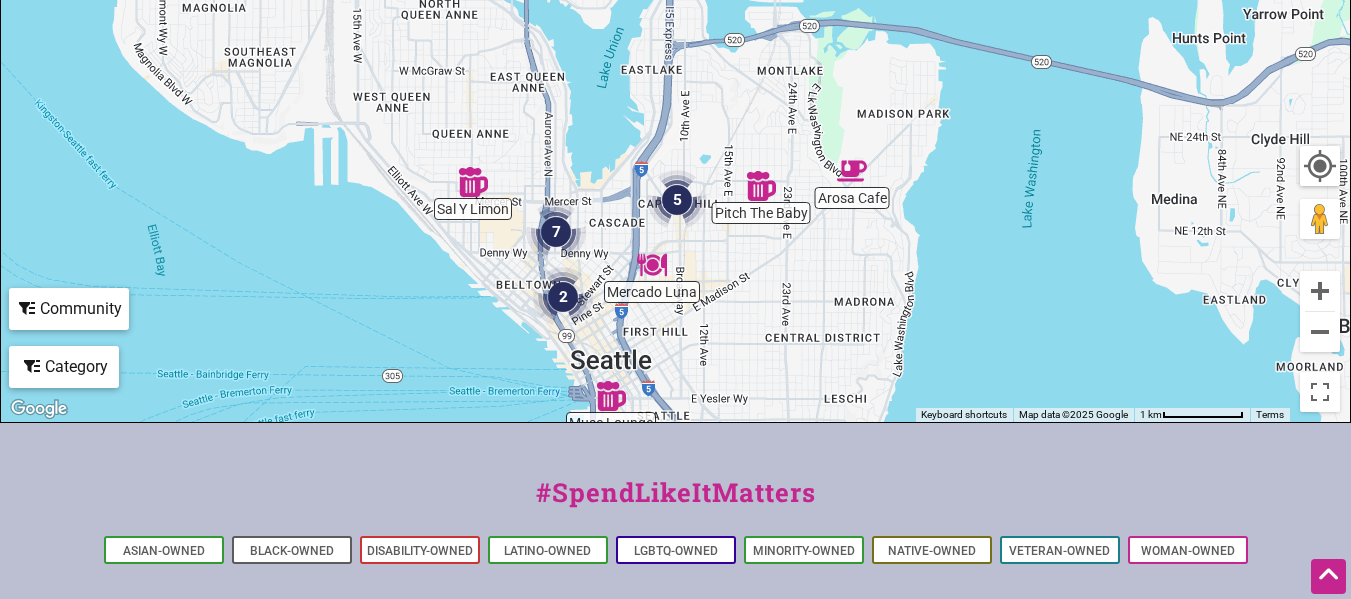 click at bounding box center [473, 182] 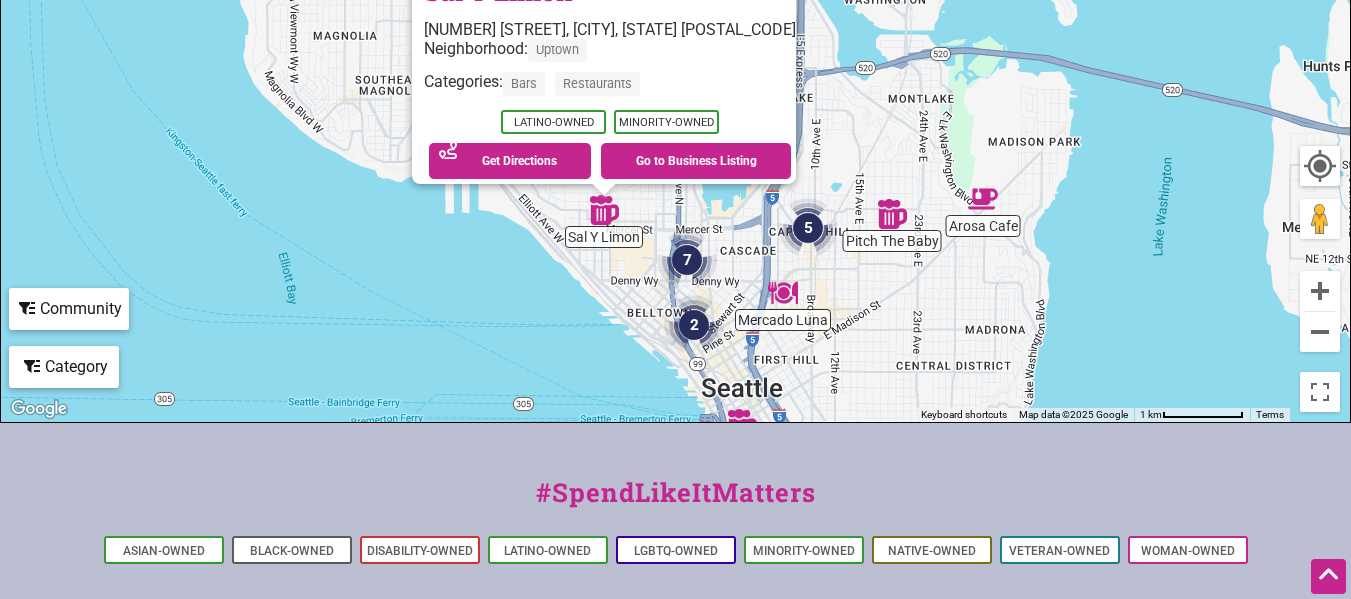 drag, startPoint x: 701, startPoint y: 99, endPoint x: 626, endPoint y: 293, distance: 207.99278 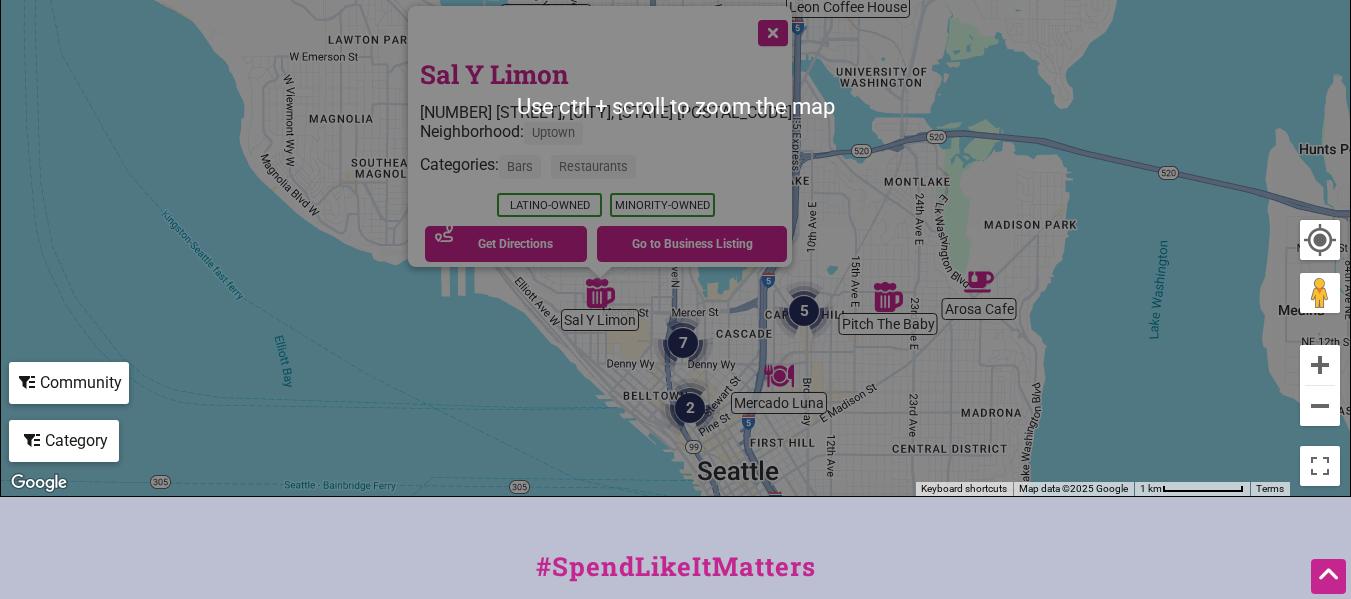 scroll, scrollTop: 560, scrollLeft: 0, axis: vertical 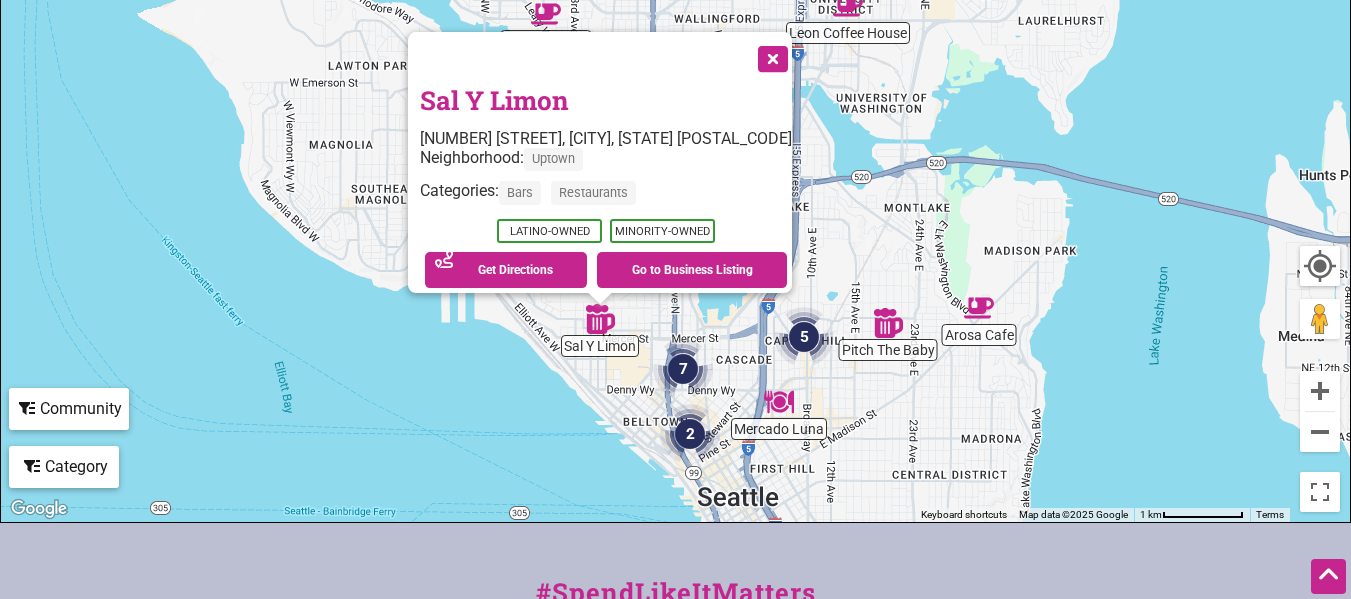 click at bounding box center [683, 369] 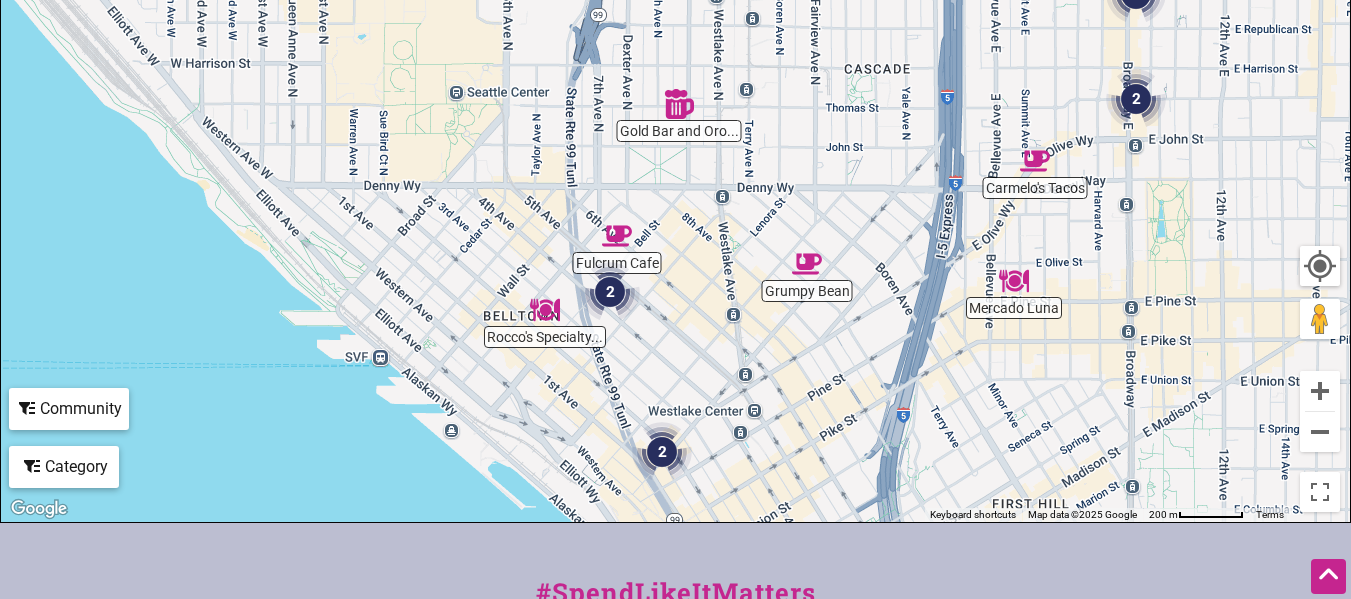 click at bounding box center [1014, 281] 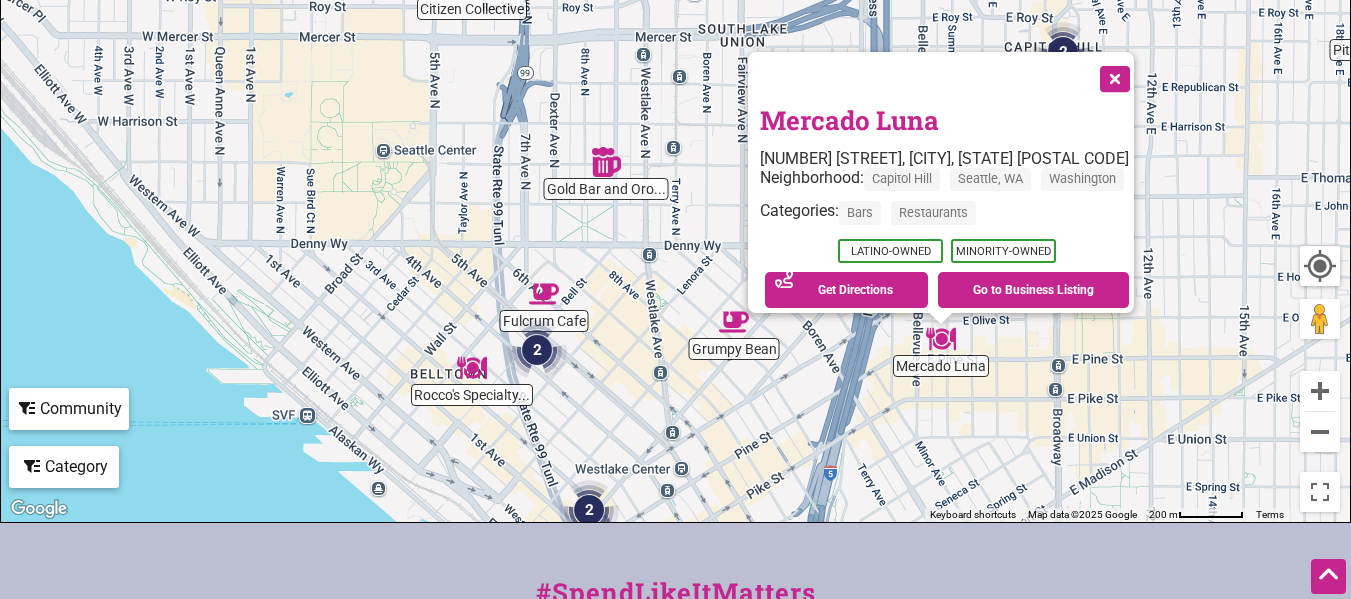 drag, startPoint x: 677, startPoint y: 168, endPoint x: 942, endPoint y: 392, distance: 346.98846 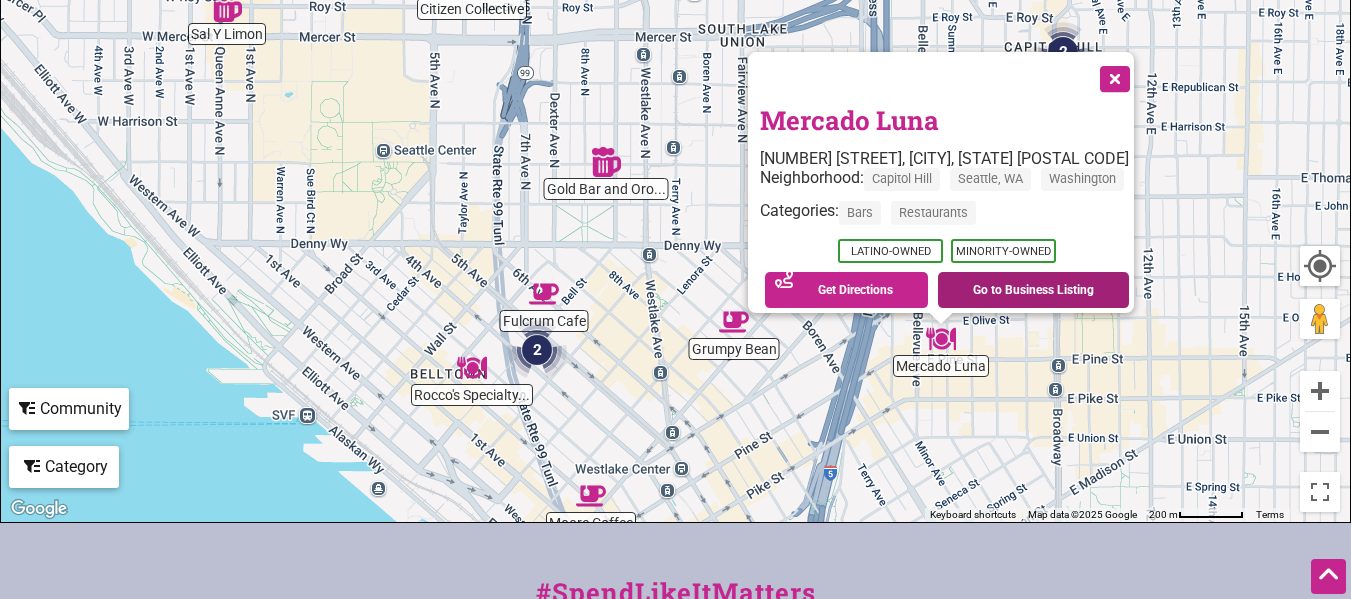 click on "Go to Business Listing" at bounding box center (1033, 290) 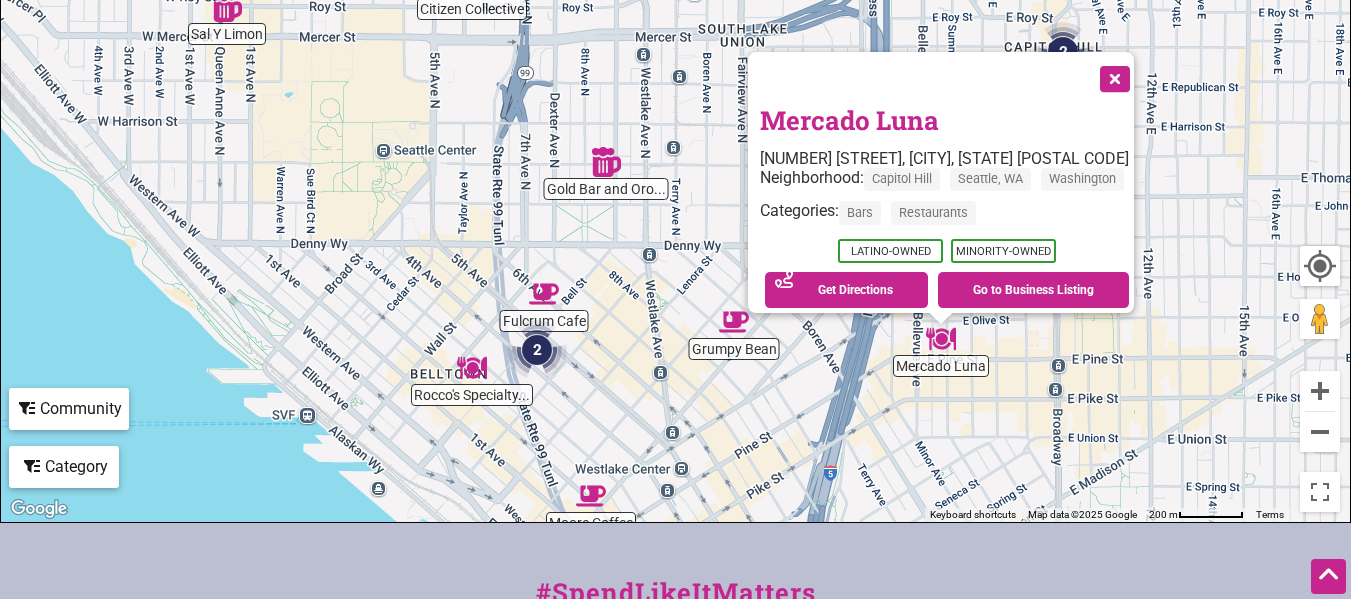 drag, startPoint x: 553, startPoint y: 412, endPoint x: 560, endPoint y: 380, distance: 32.75668 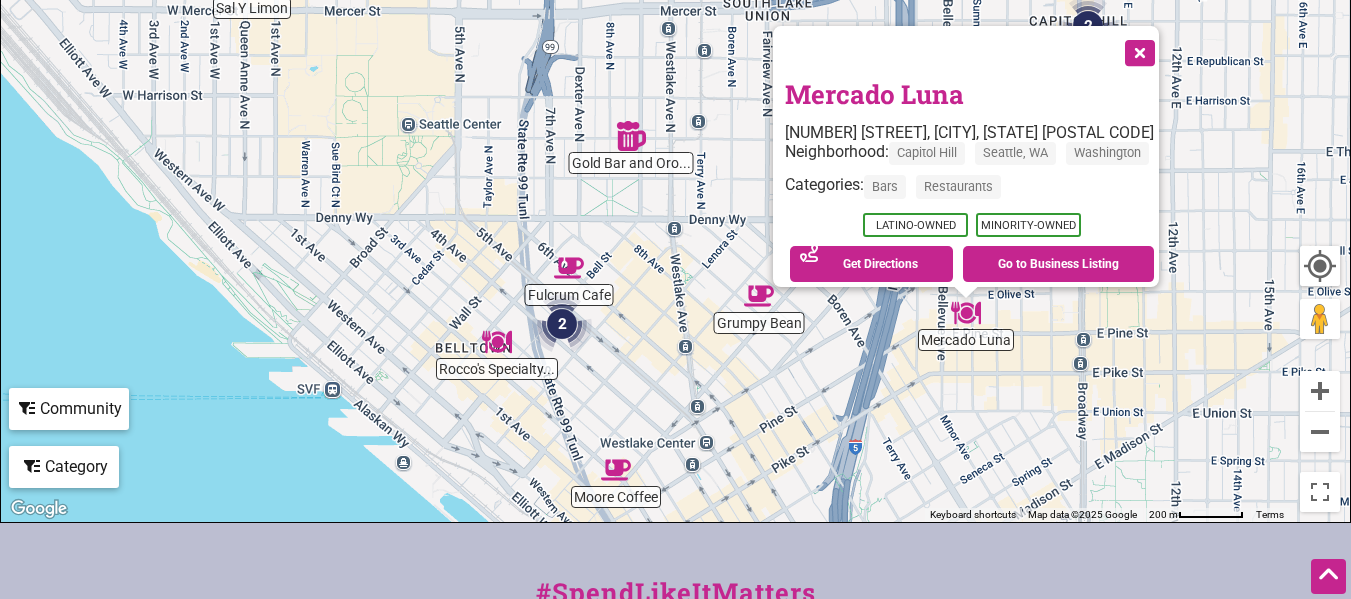 click at bounding box center (497, 342) 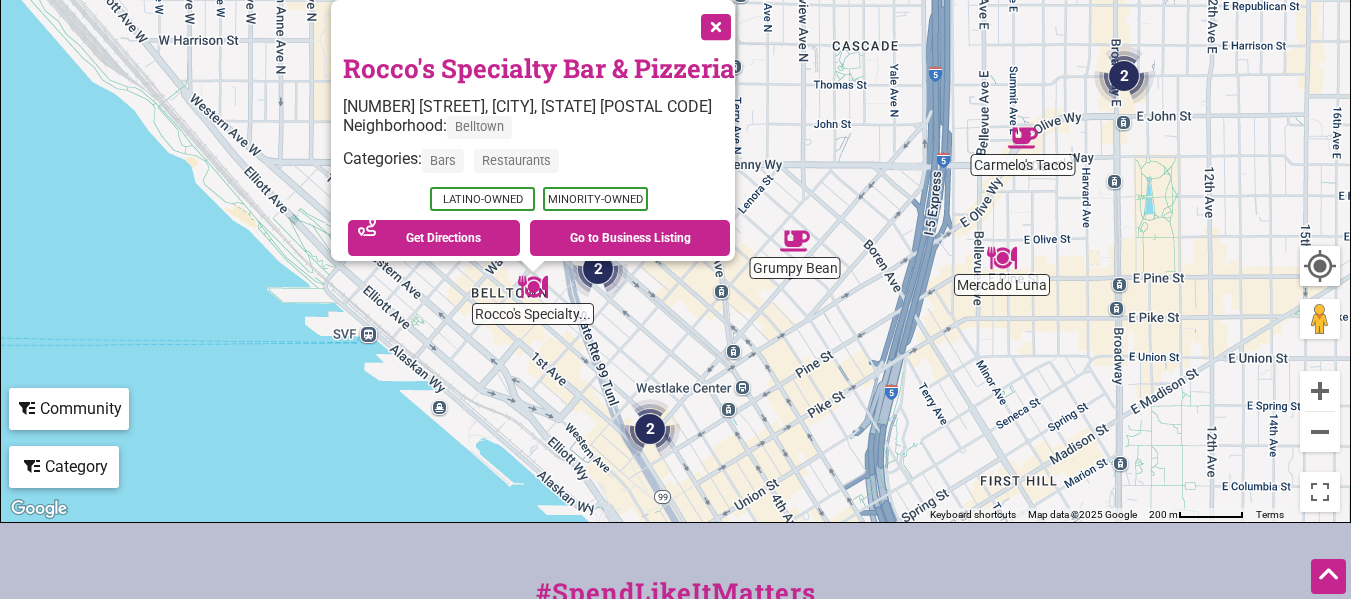 drag, startPoint x: 671, startPoint y: 282, endPoint x: 542, endPoint y: 457, distance: 217.40746 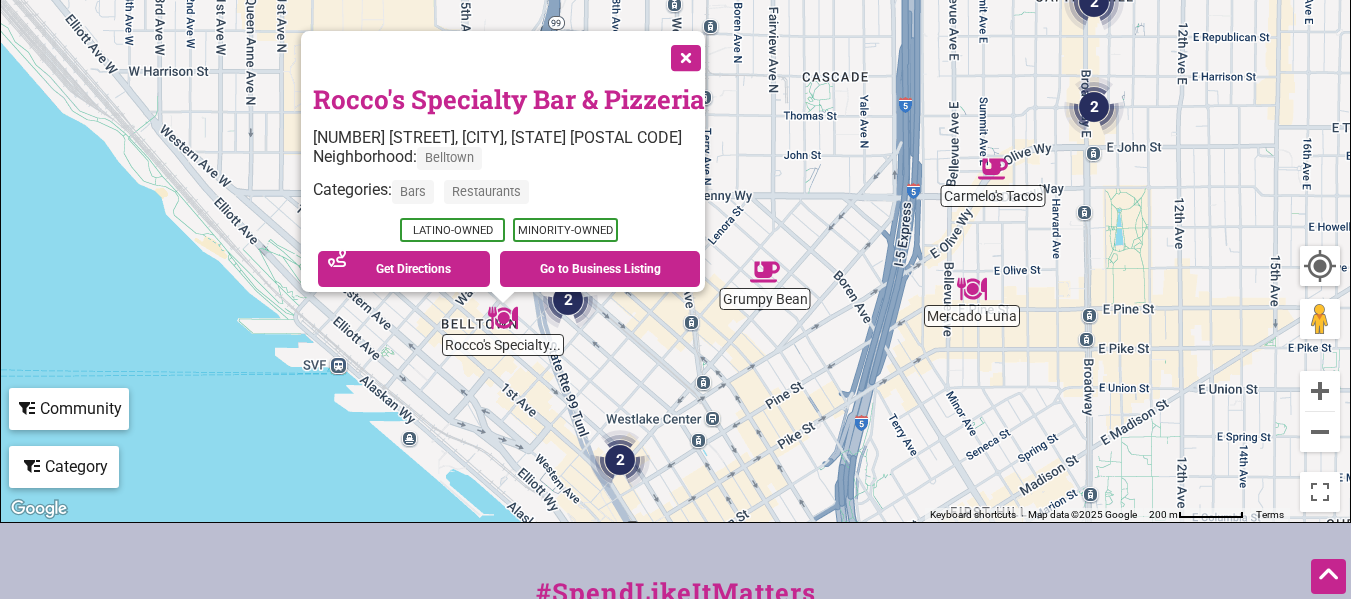 click at bounding box center (620, 460) 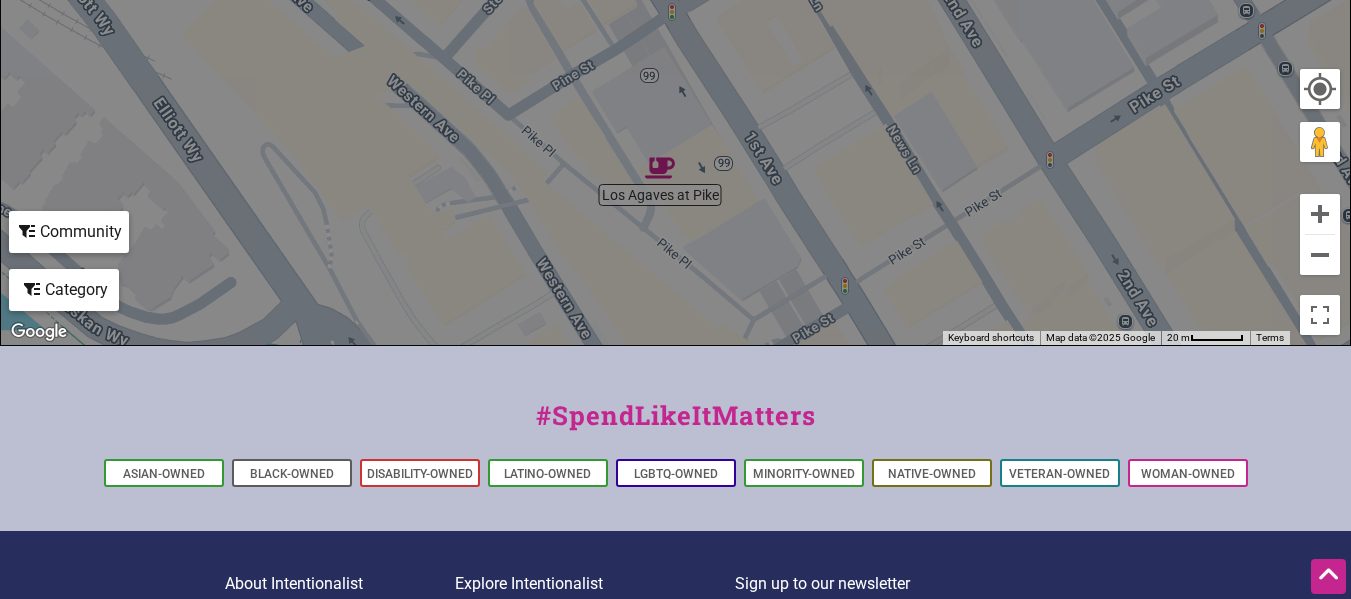 scroll, scrollTop: 760, scrollLeft: 0, axis: vertical 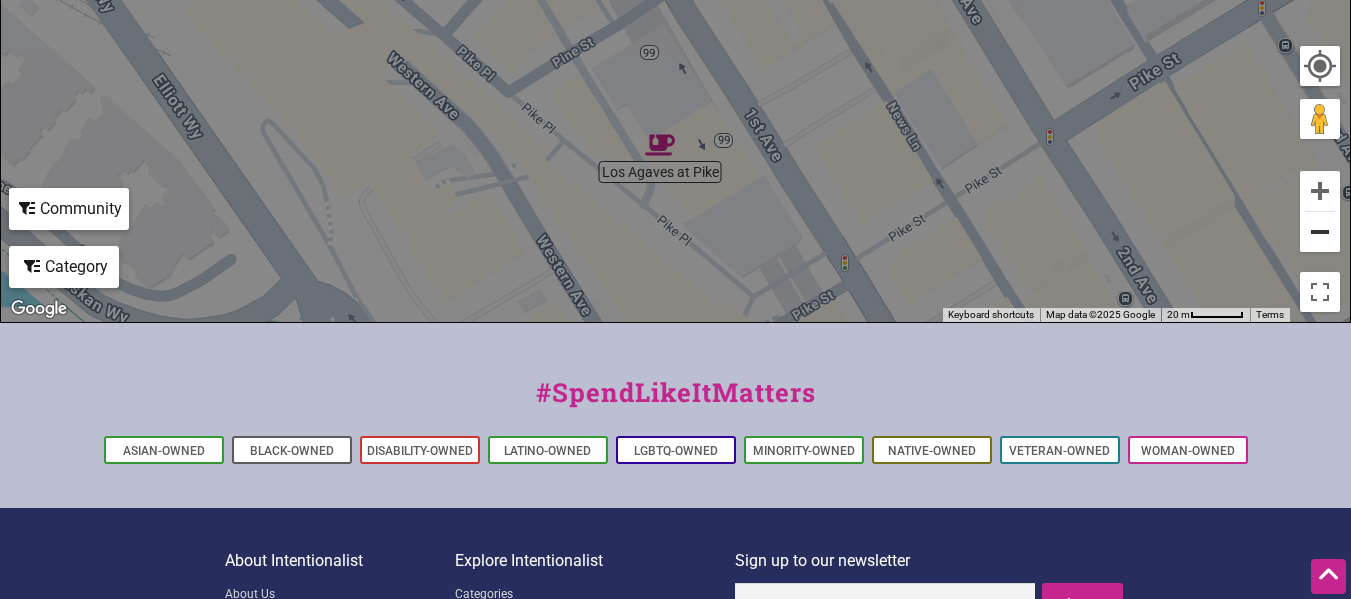 click at bounding box center (1320, 232) 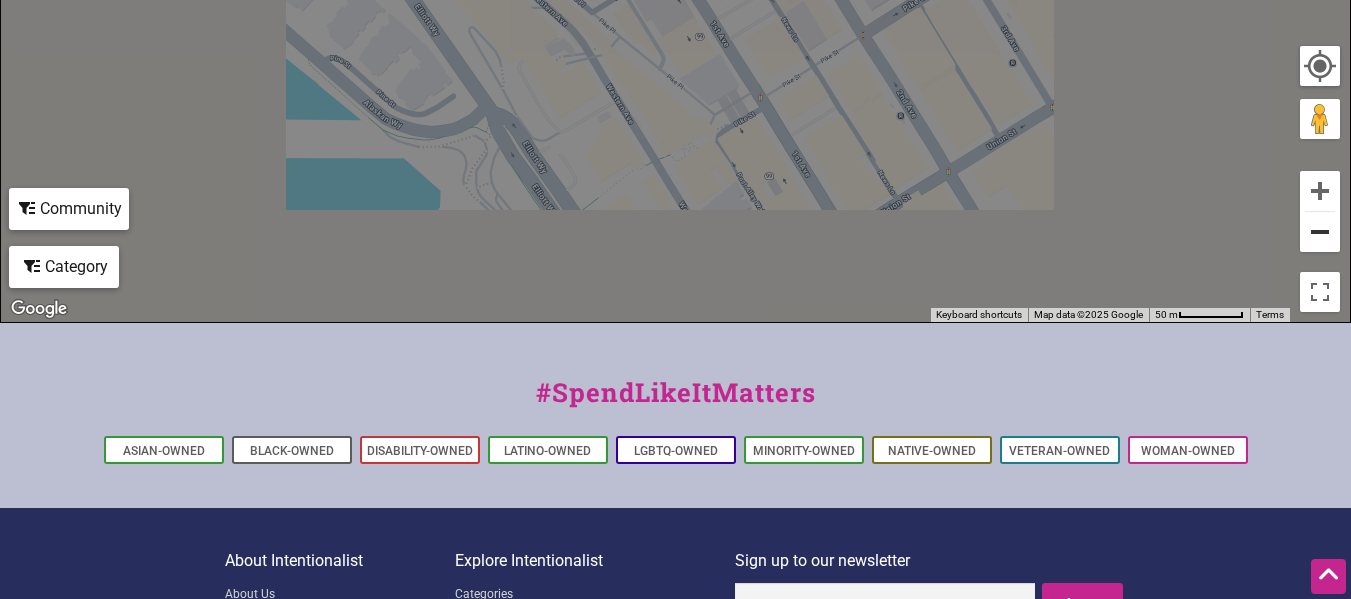 click at bounding box center [1320, 232] 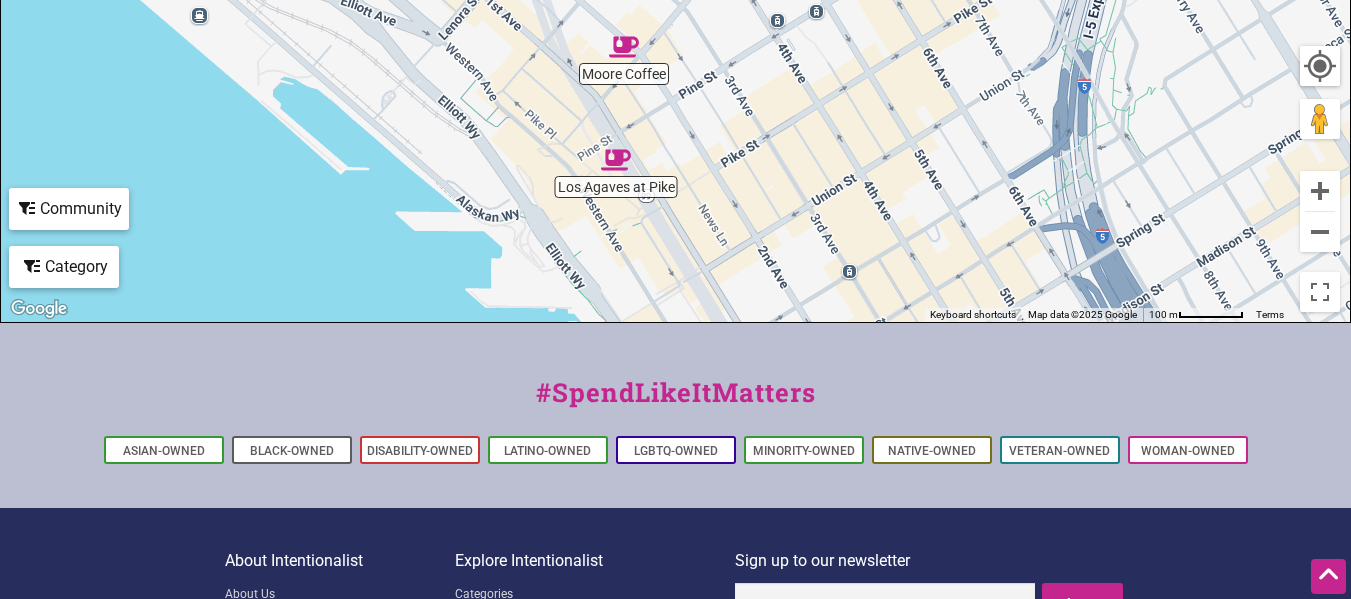 drag, startPoint x: 750, startPoint y: 159, endPoint x: 629, endPoint y: 542, distance: 401.65906 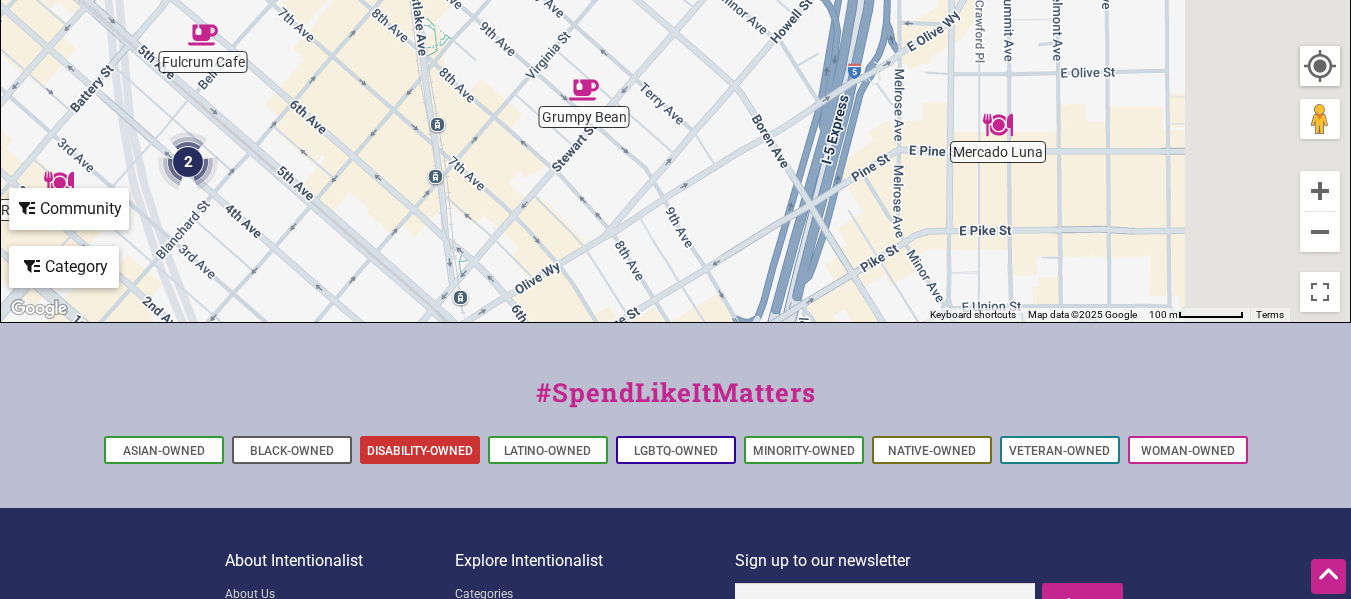 drag, startPoint x: 693, startPoint y: 195, endPoint x: 408, endPoint y: 457, distance: 387.12918 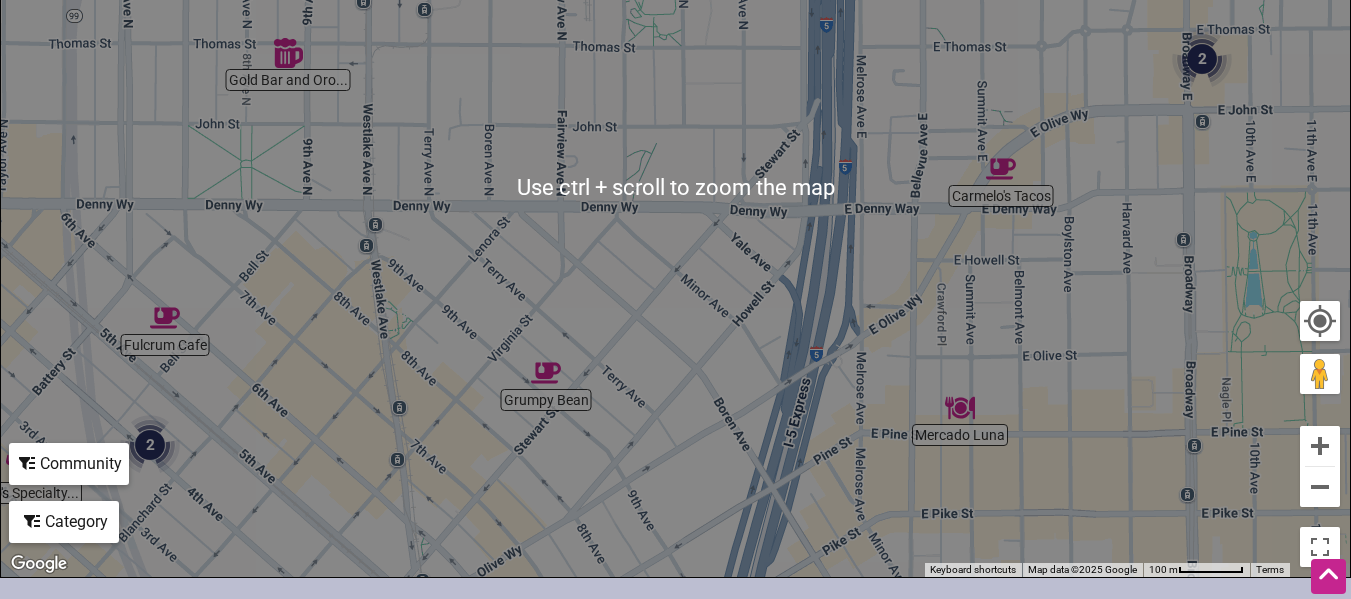 scroll, scrollTop: 360, scrollLeft: 0, axis: vertical 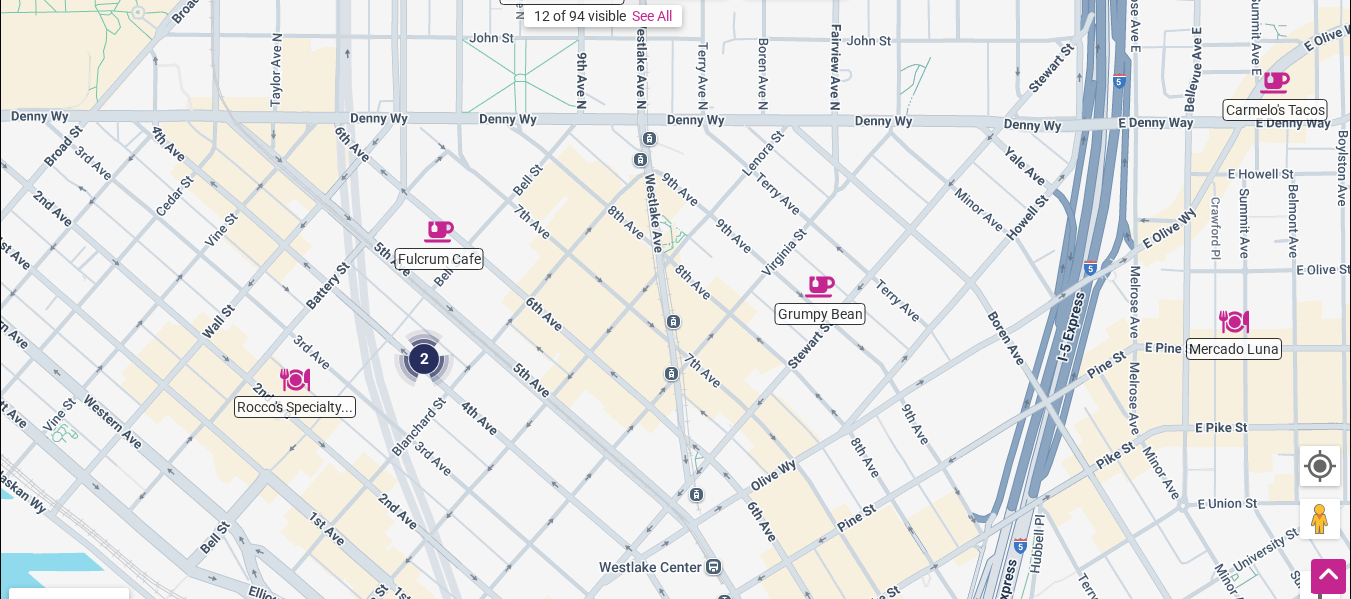 drag, startPoint x: 592, startPoint y: 325, endPoint x: 942, endPoint y: 161, distance: 386.5178 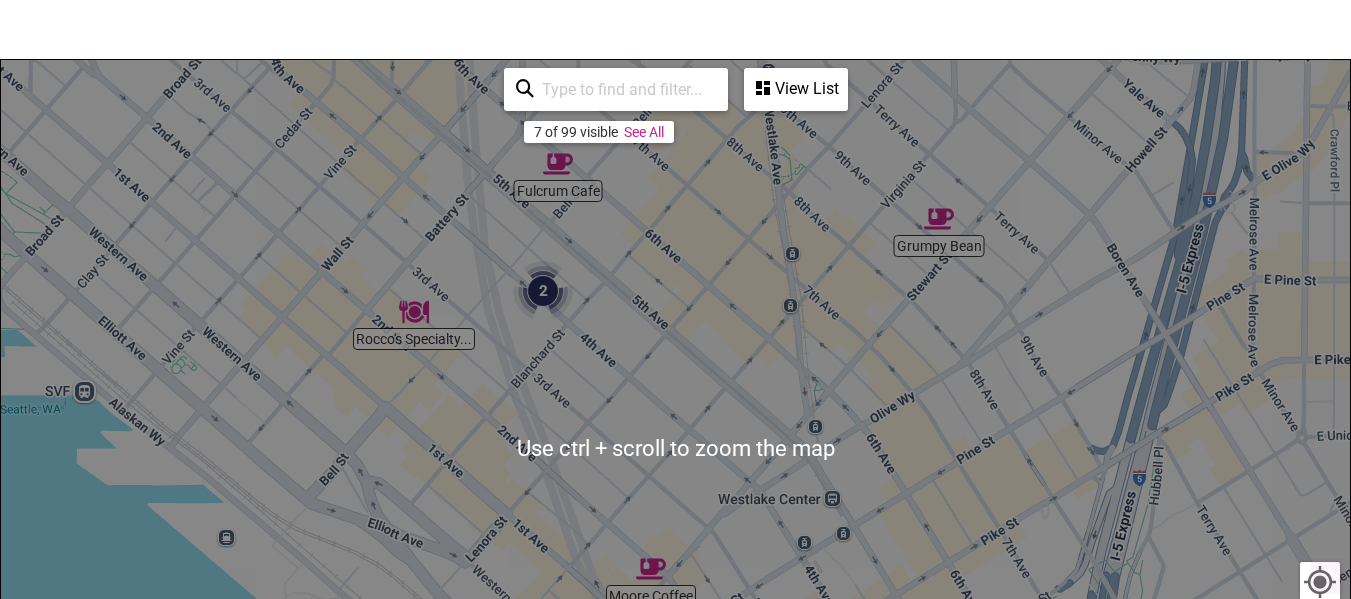 scroll, scrollTop: 460, scrollLeft: 0, axis: vertical 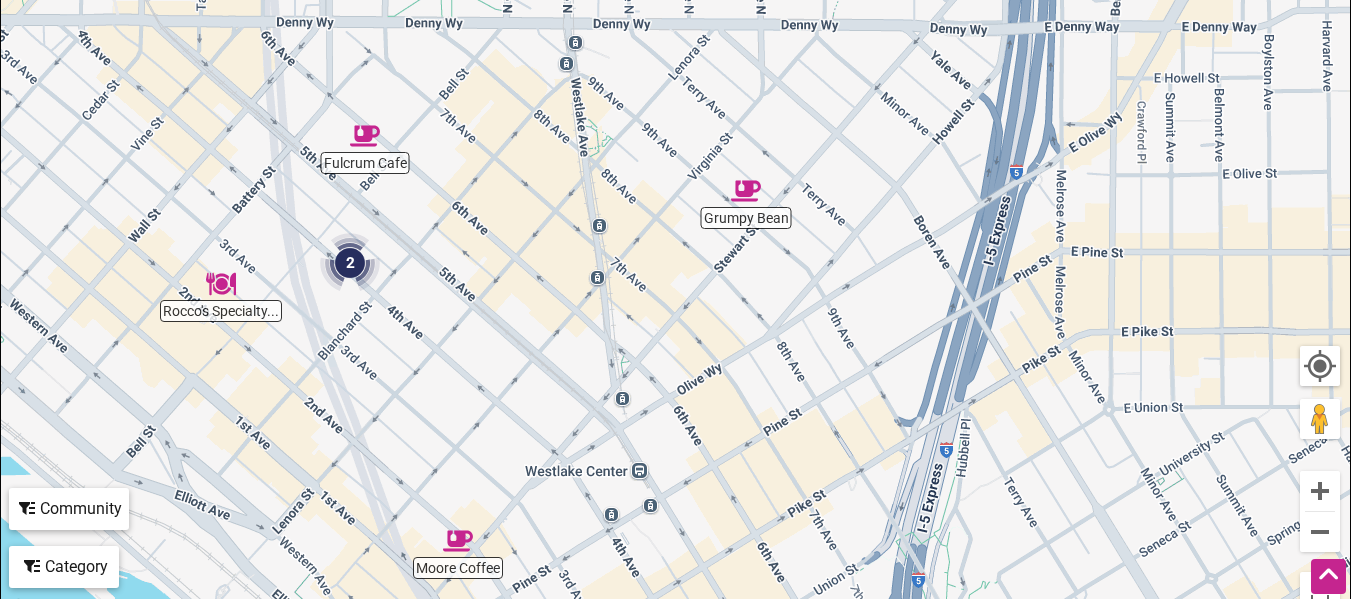 drag, startPoint x: 632, startPoint y: 236, endPoint x: 433, endPoint y: 510, distance: 338.63992 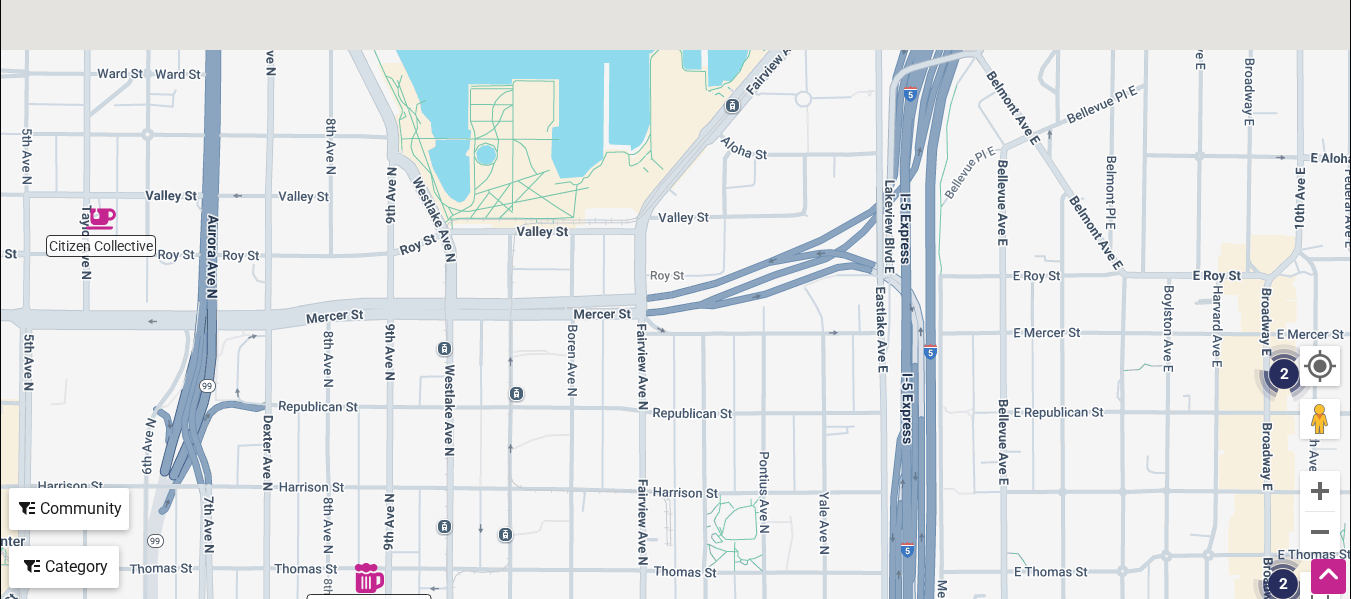 drag, startPoint x: 664, startPoint y: 300, endPoint x: 729, endPoint y: 510, distance: 219.82948 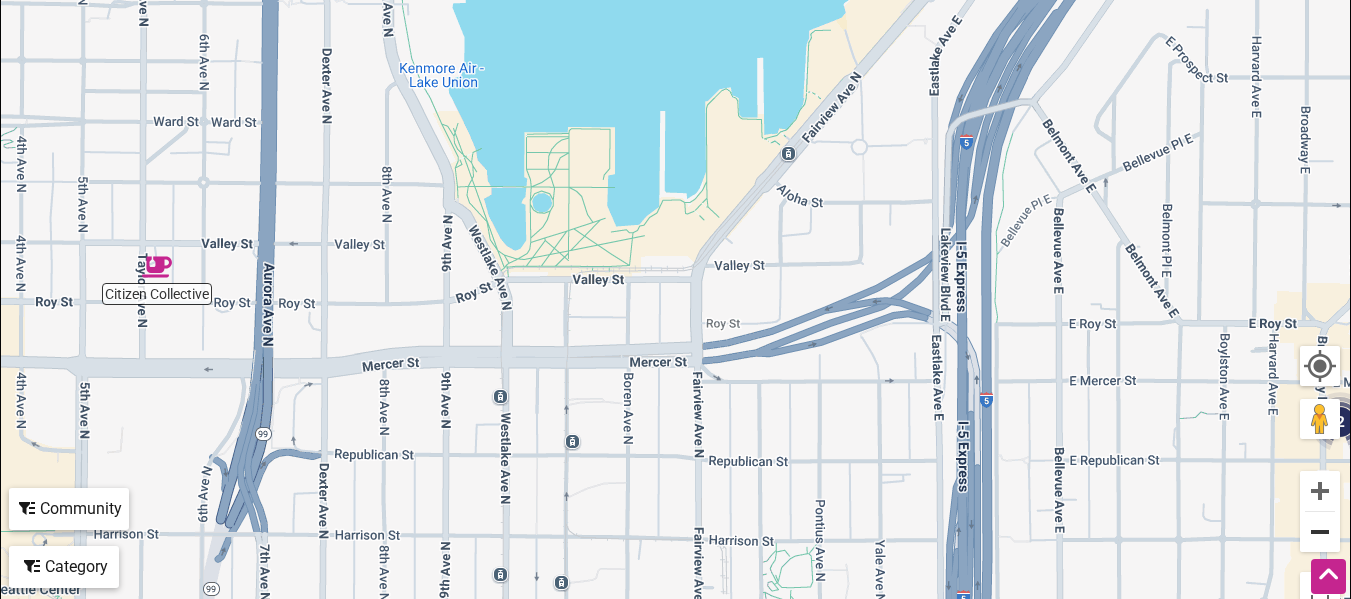 click at bounding box center (1320, 532) 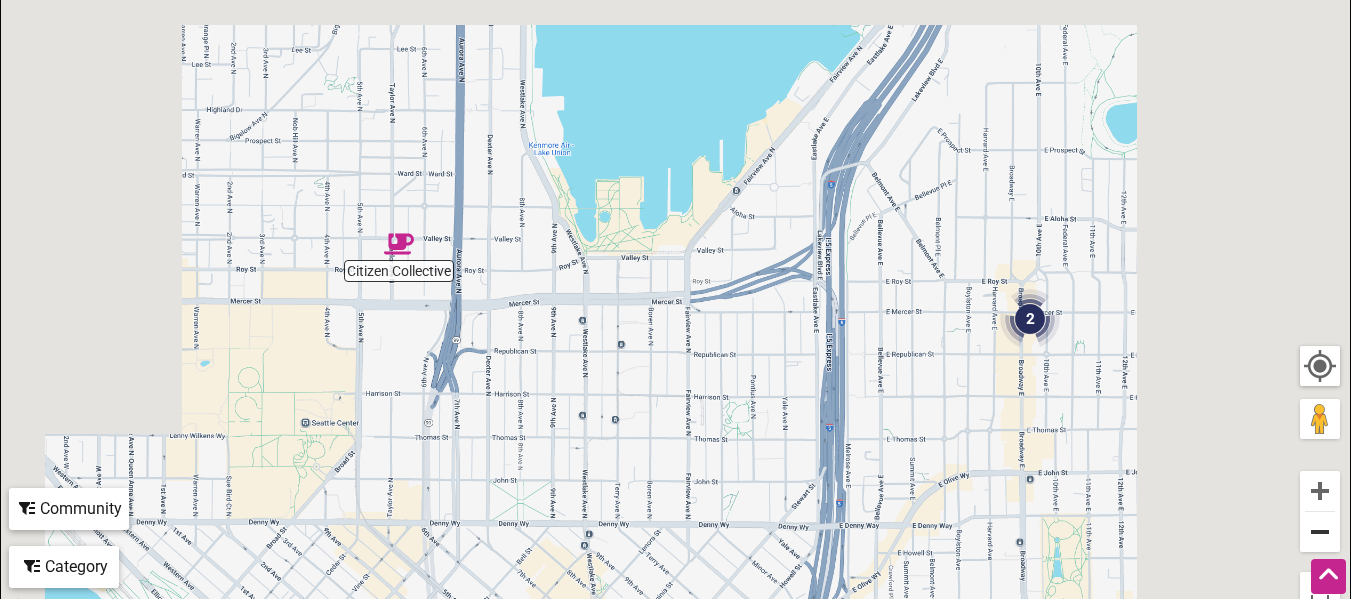 click at bounding box center (1320, 532) 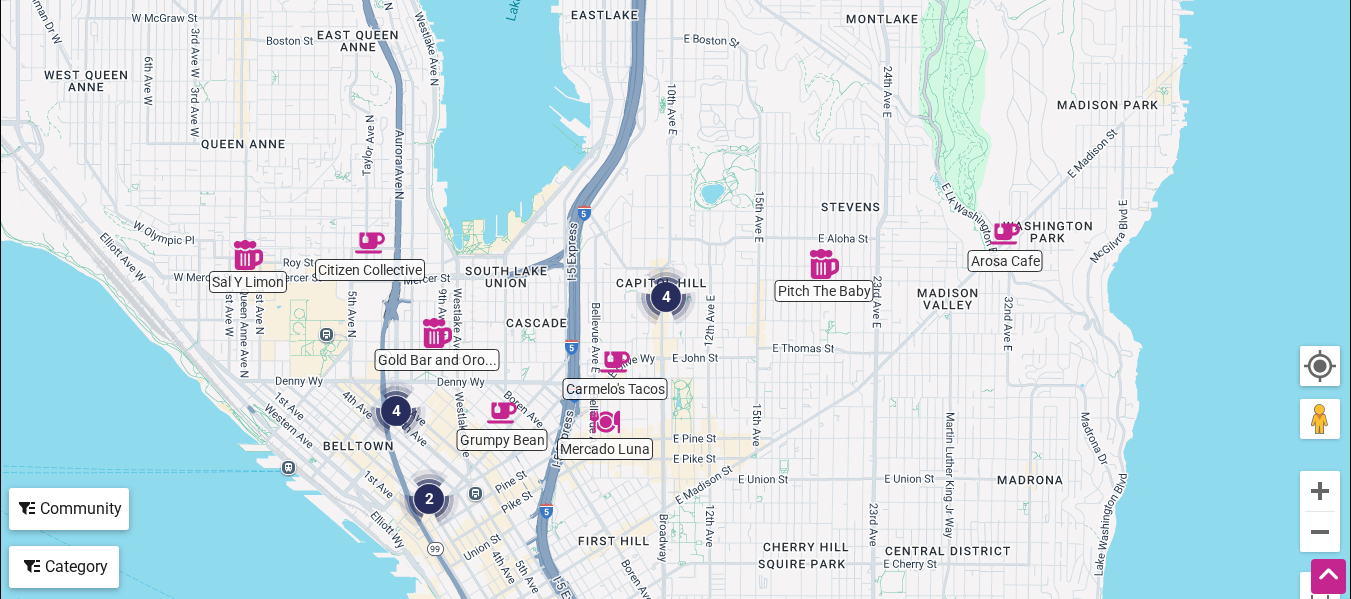 drag, startPoint x: 646, startPoint y: 243, endPoint x: 472, endPoint y: 253, distance: 174.28712 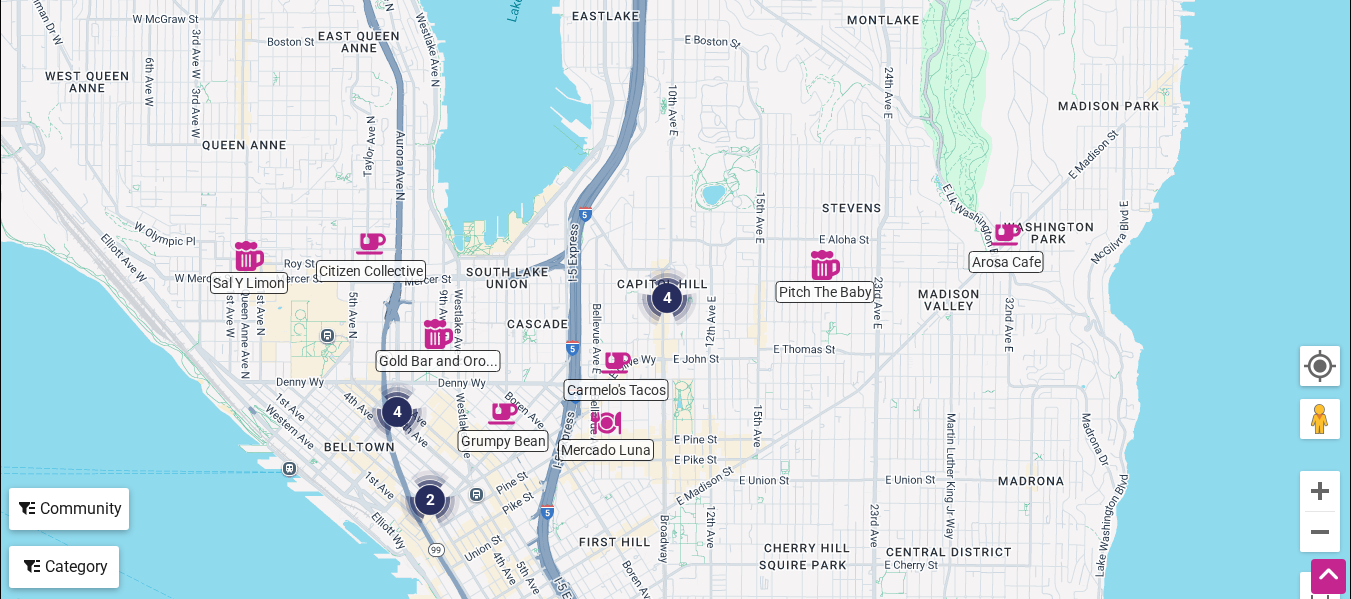 click at bounding box center (1006, 235) 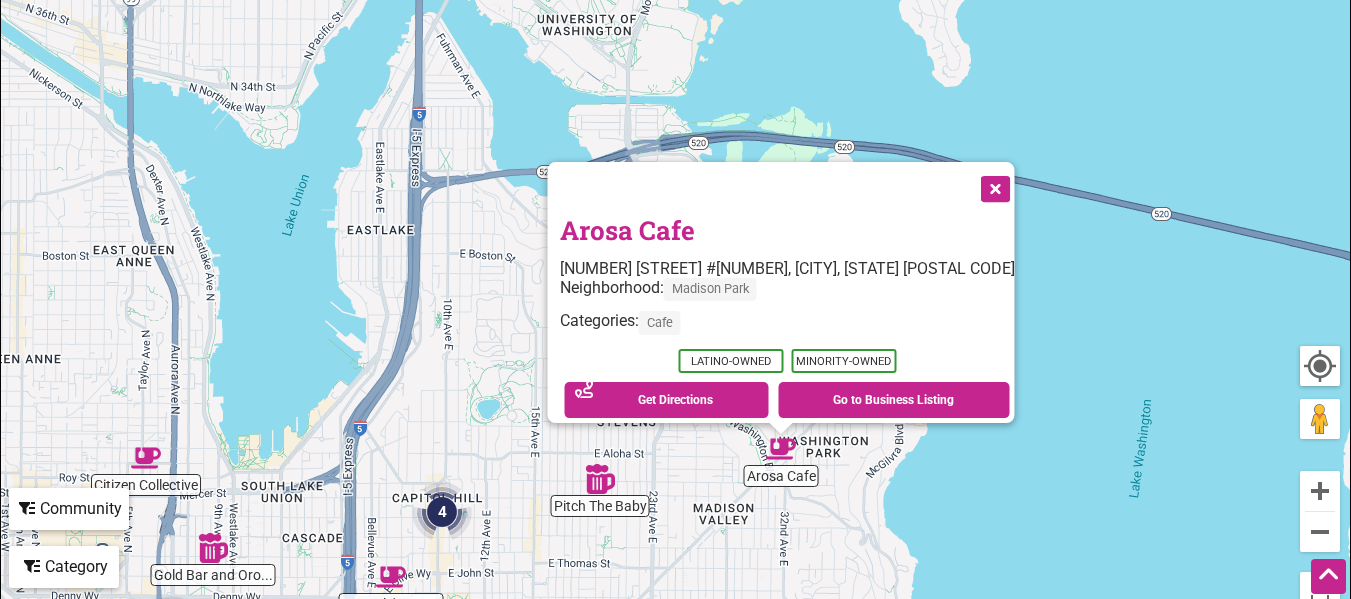 drag, startPoint x: 649, startPoint y: 432, endPoint x: 712, endPoint y: 500, distance: 92.69843 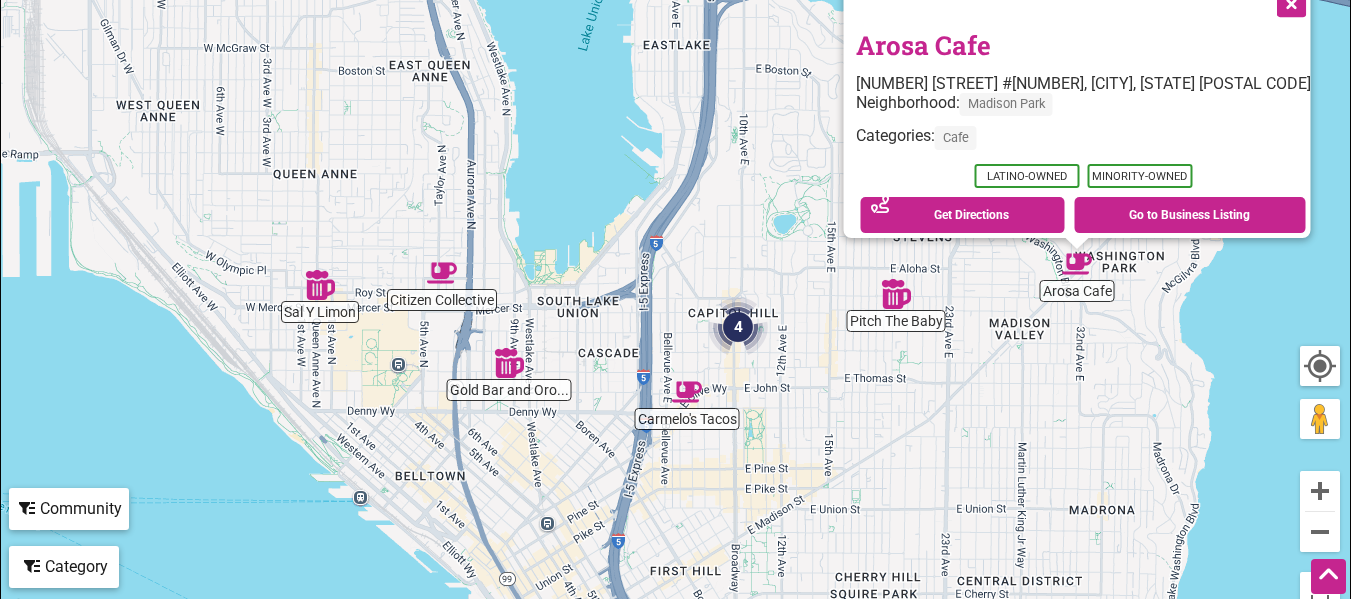 drag, startPoint x: 347, startPoint y: 329, endPoint x: 643, endPoint y: 148, distance: 346.9539 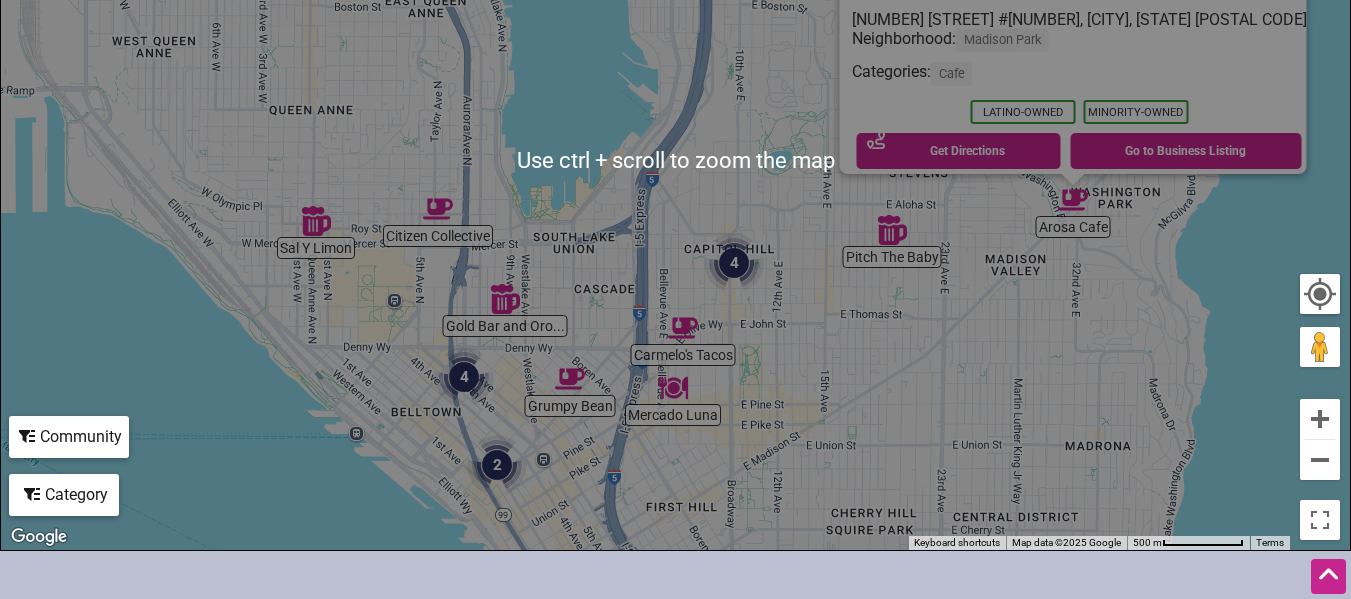 scroll, scrollTop: 560, scrollLeft: 0, axis: vertical 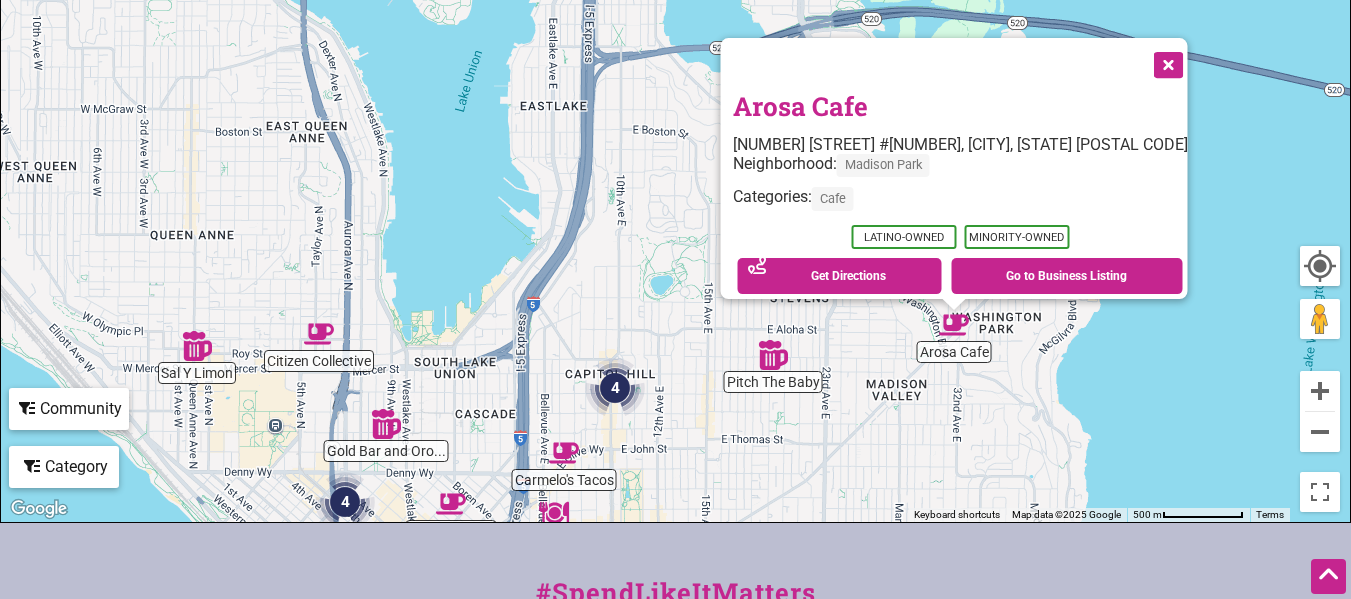 drag, startPoint x: 1072, startPoint y: 315, endPoint x: 947, endPoint y: 468, distance: 197.57024 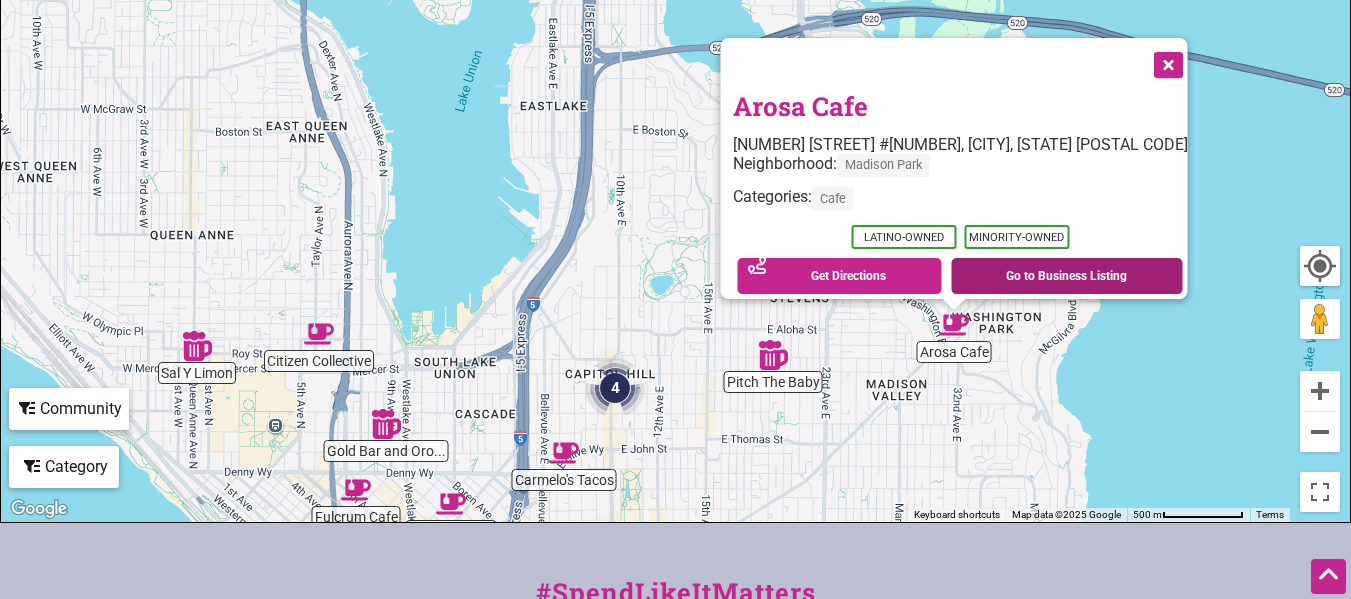 click on "Go to Business Listing" at bounding box center (1067, 276) 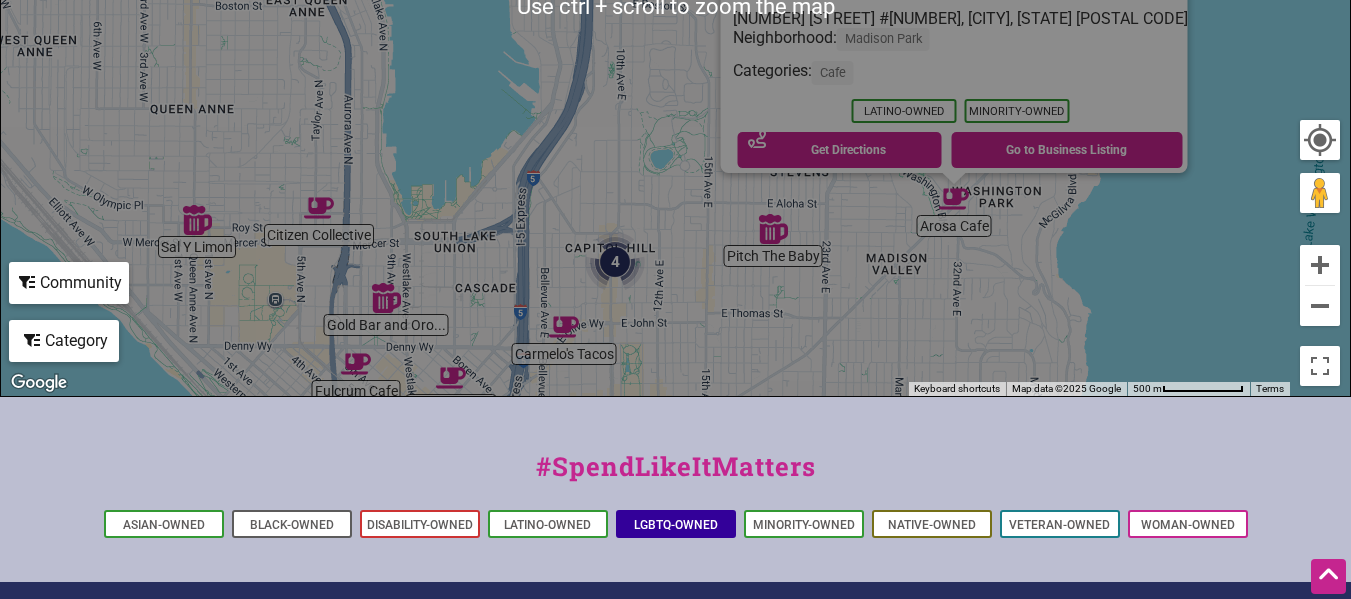 scroll, scrollTop: 860, scrollLeft: 0, axis: vertical 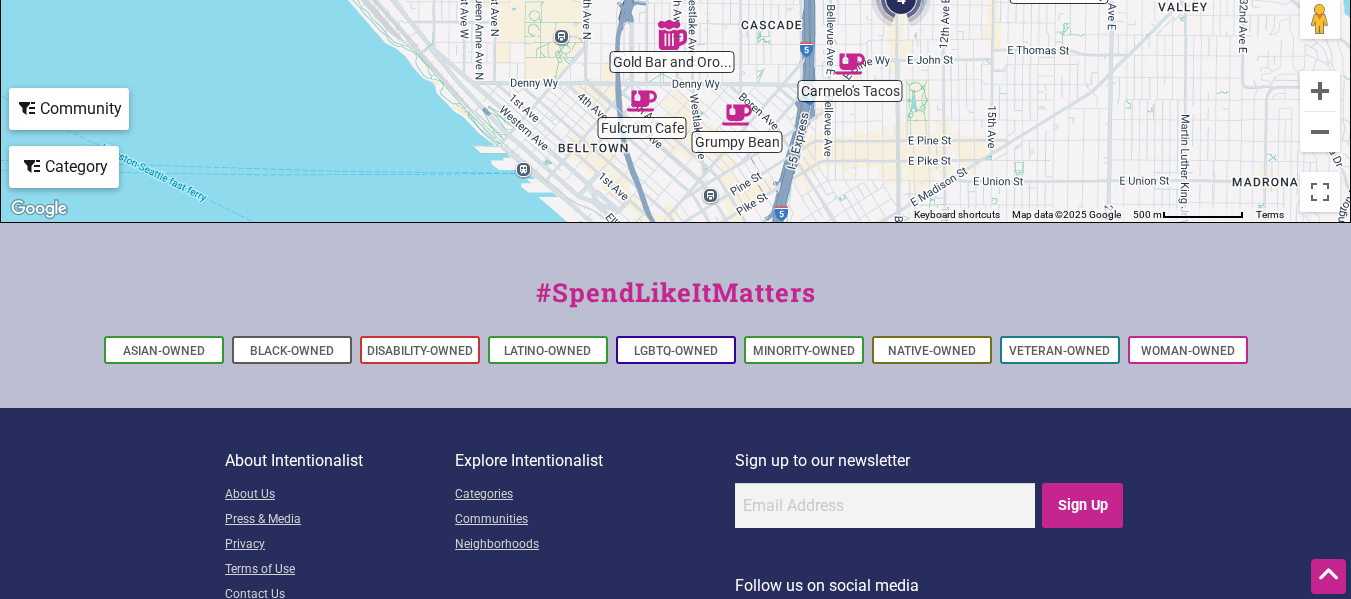 drag, startPoint x: 477, startPoint y: 149, endPoint x: 763, endPoint y: 54, distance: 301.36523 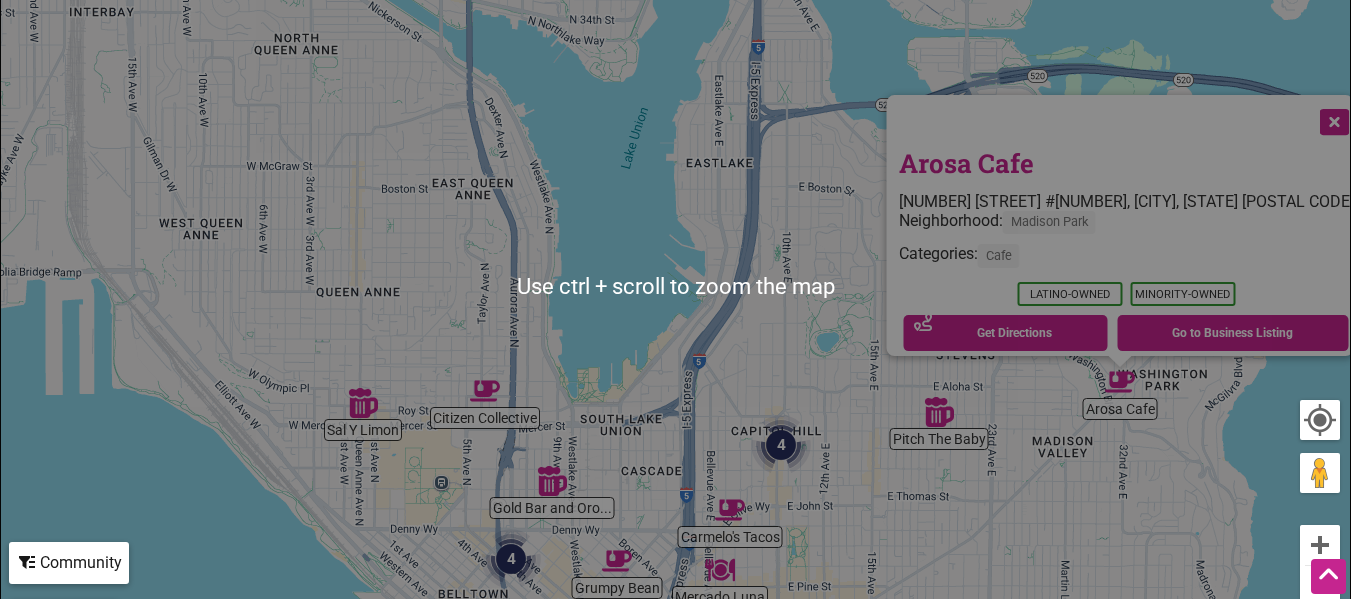 scroll, scrollTop: 360, scrollLeft: 0, axis: vertical 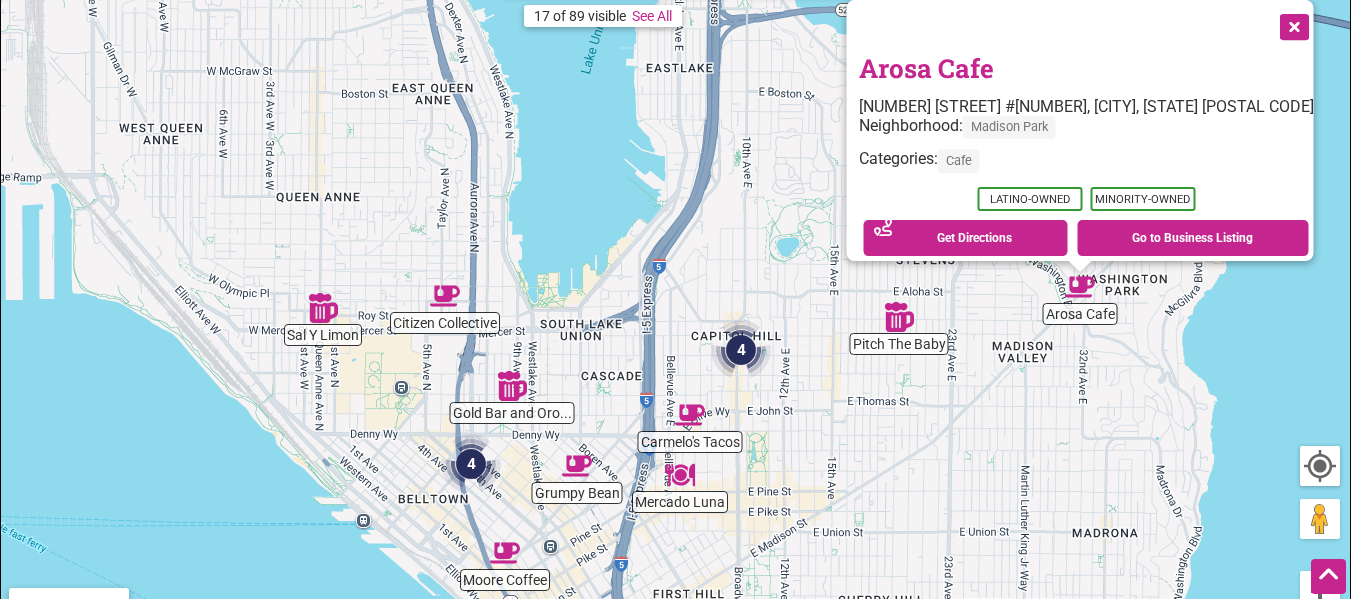 drag, startPoint x: 850, startPoint y: 307, endPoint x: 840, endPoint y: 247, distance: 60.827625 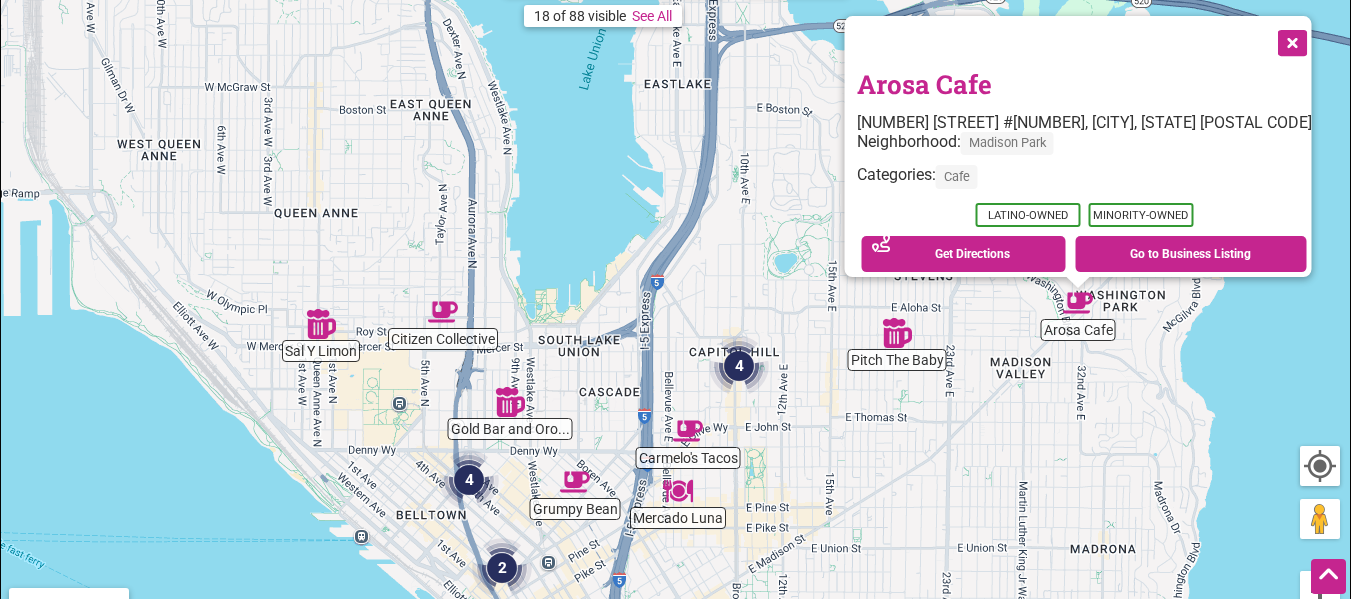 click at bounding box center [739, 366] 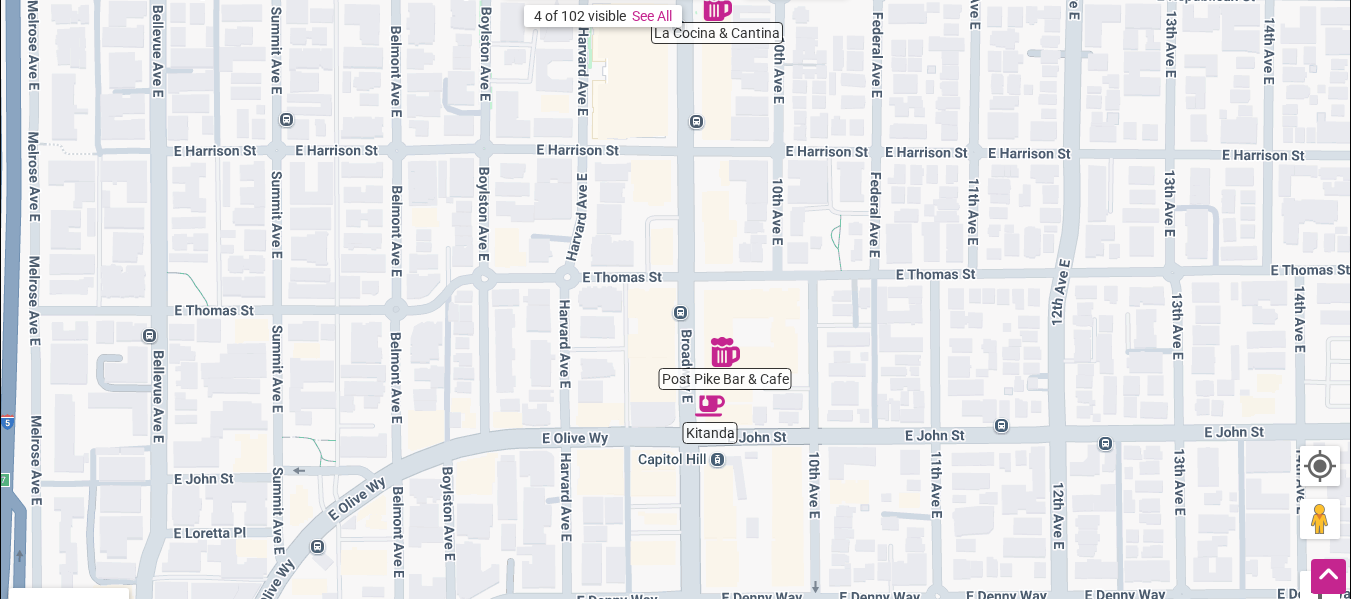 drag, startPoint x: 775, startPoint y: 421, endPoint x: 822, endPoint y: 202, distance: 223.9866 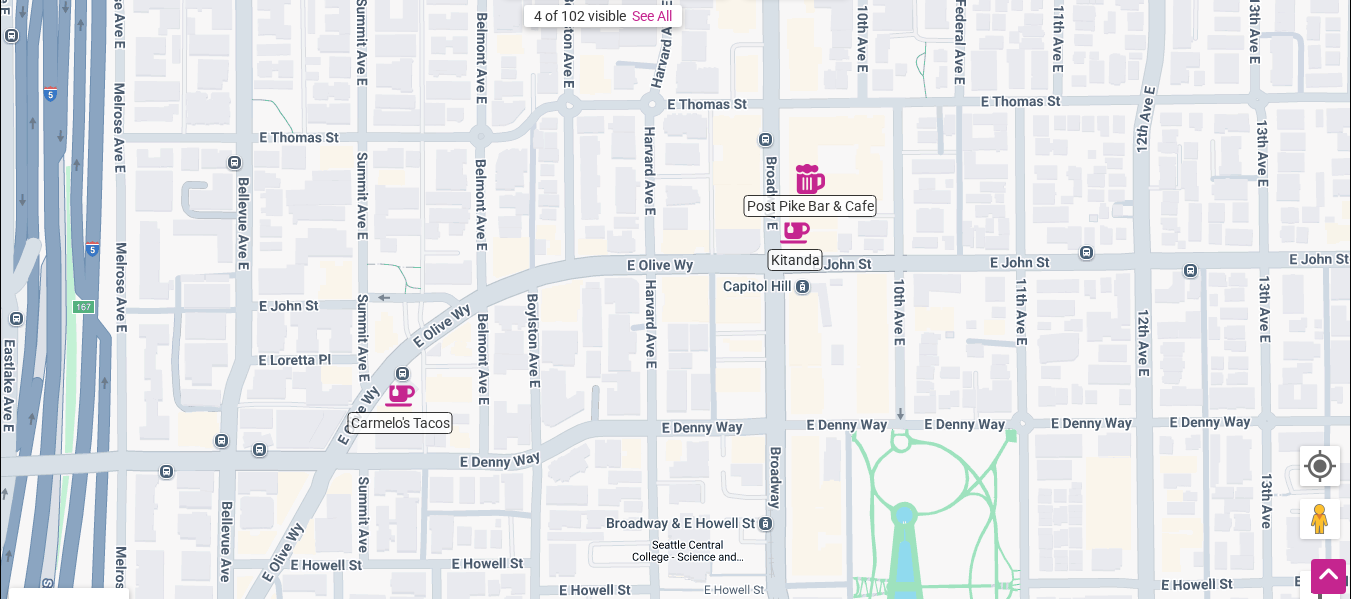 drag, startPoint x: 812, startPoint y: 473, endPoint x: 997, endPoint y: 163, distance: 361.00555 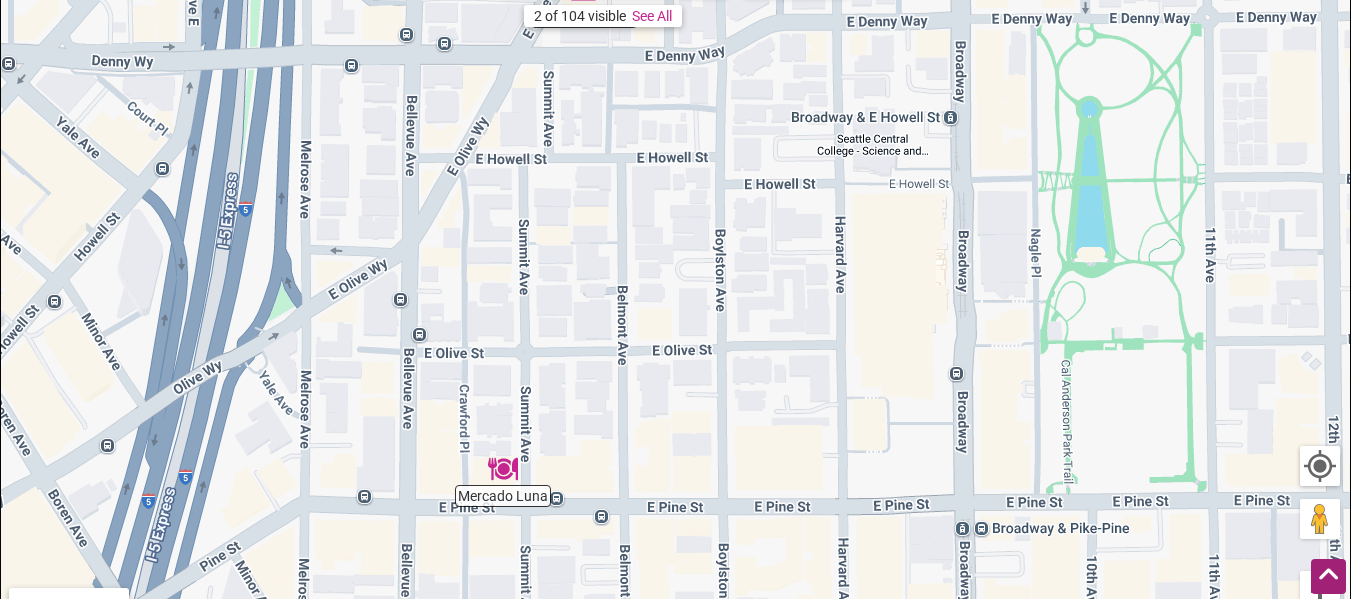 click at bounding box center (1328, 576) 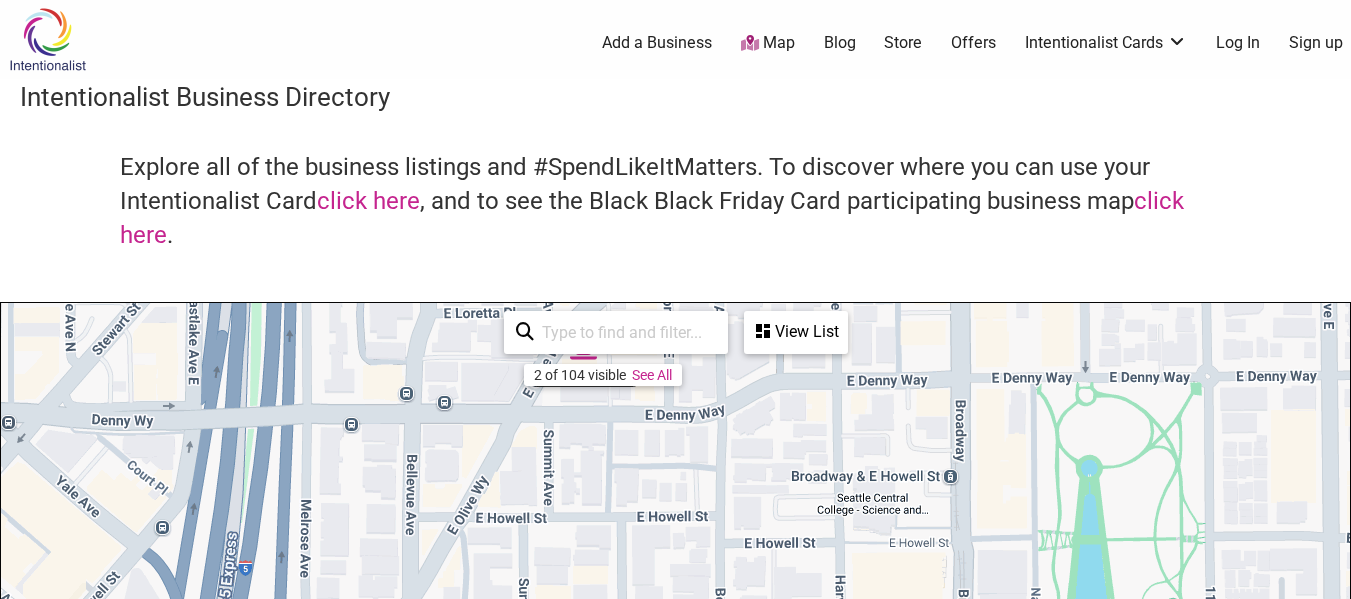 scroll, scrollTop: 0, scrollLeft: 0, axis: both 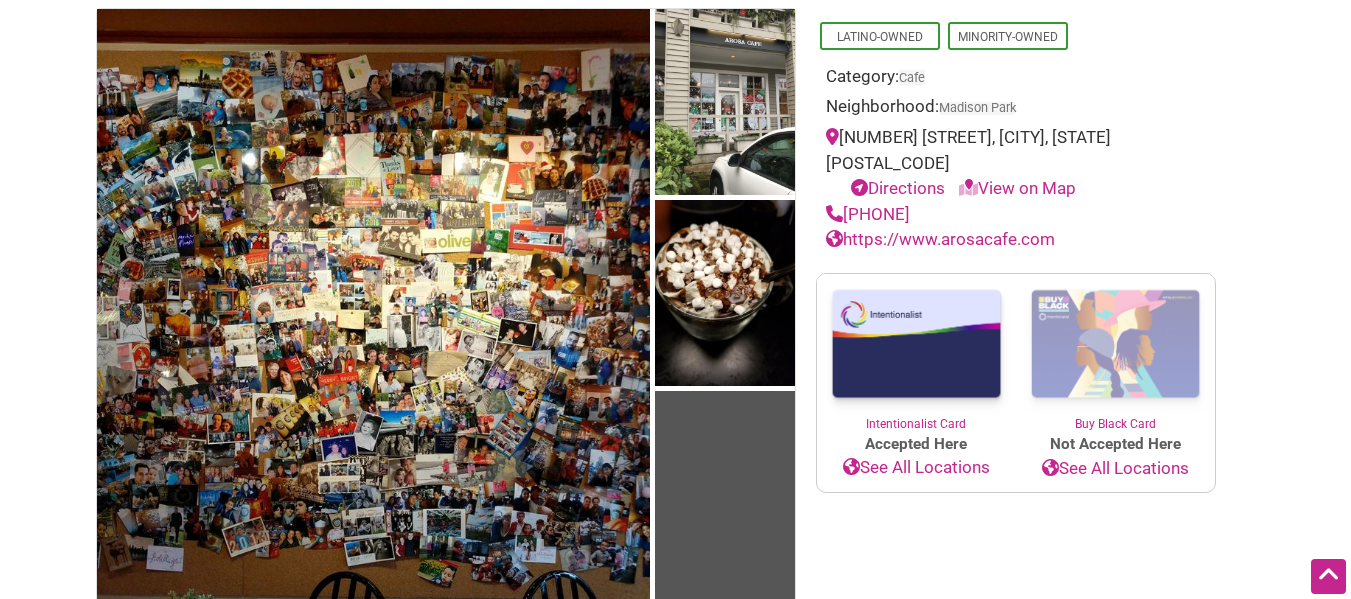 click on "https://www.arosacafe.com" at bounding box center [940, 239] 